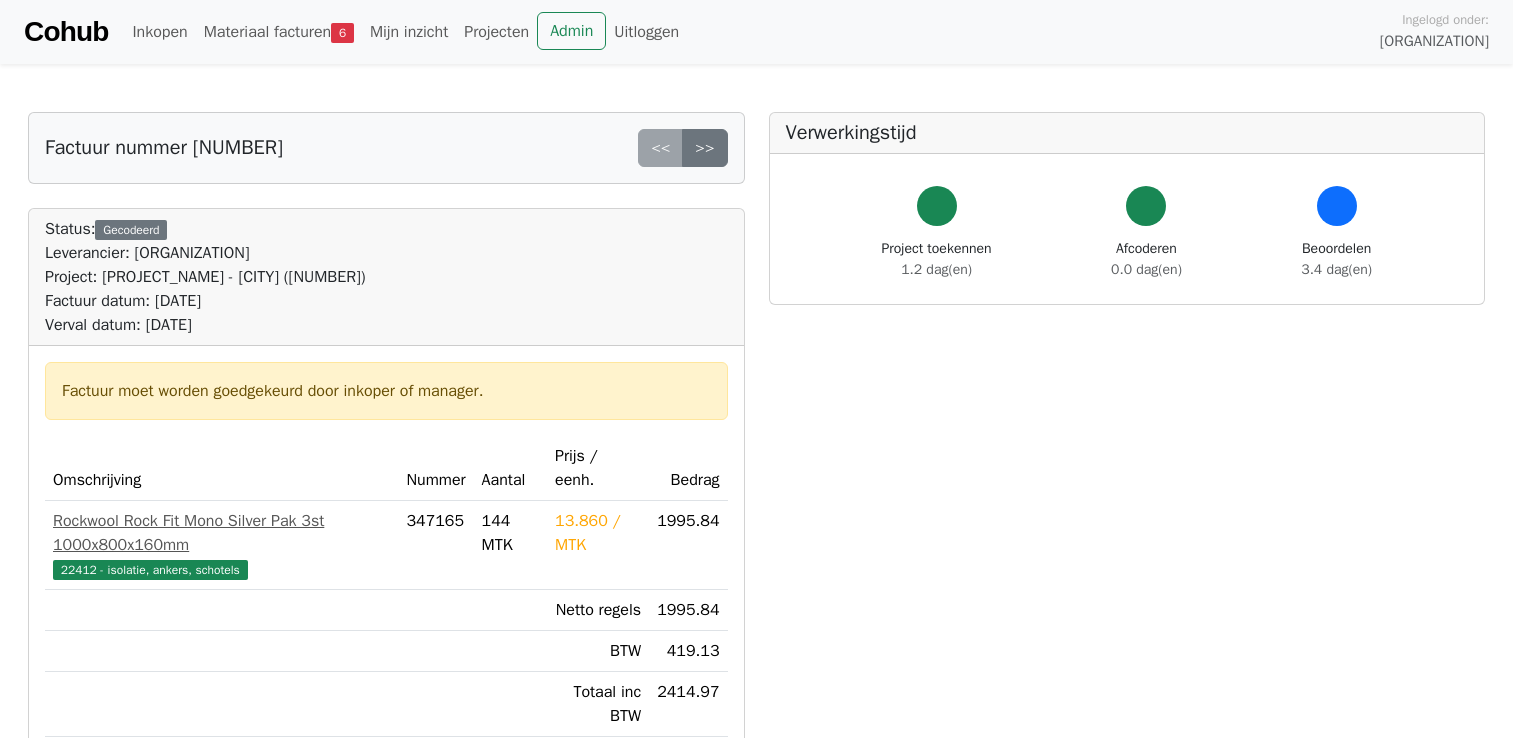 scroll, scrollTop: 0, scrollLeft: 0, axis: both 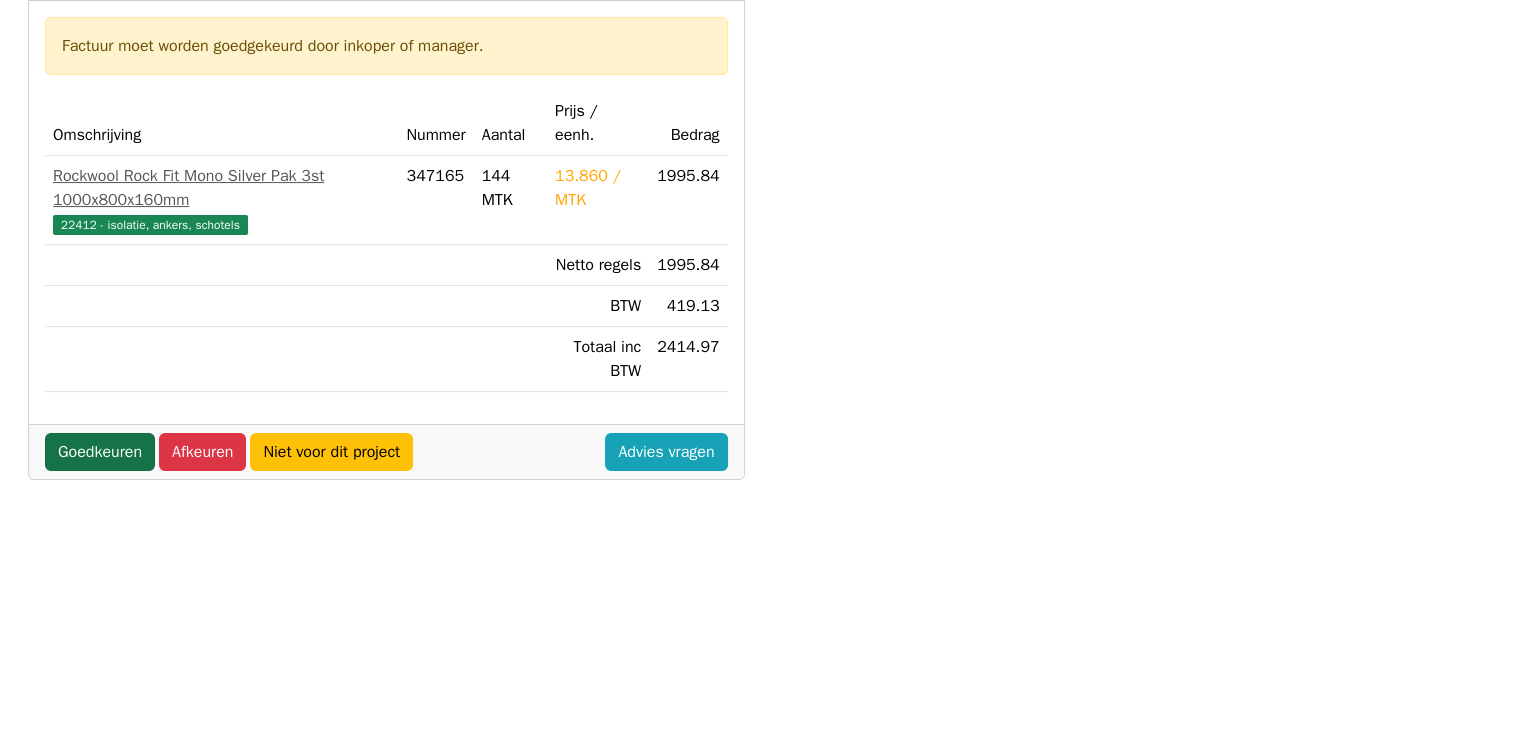 click on "Goedkeuren" at bounding box center [100, 428] 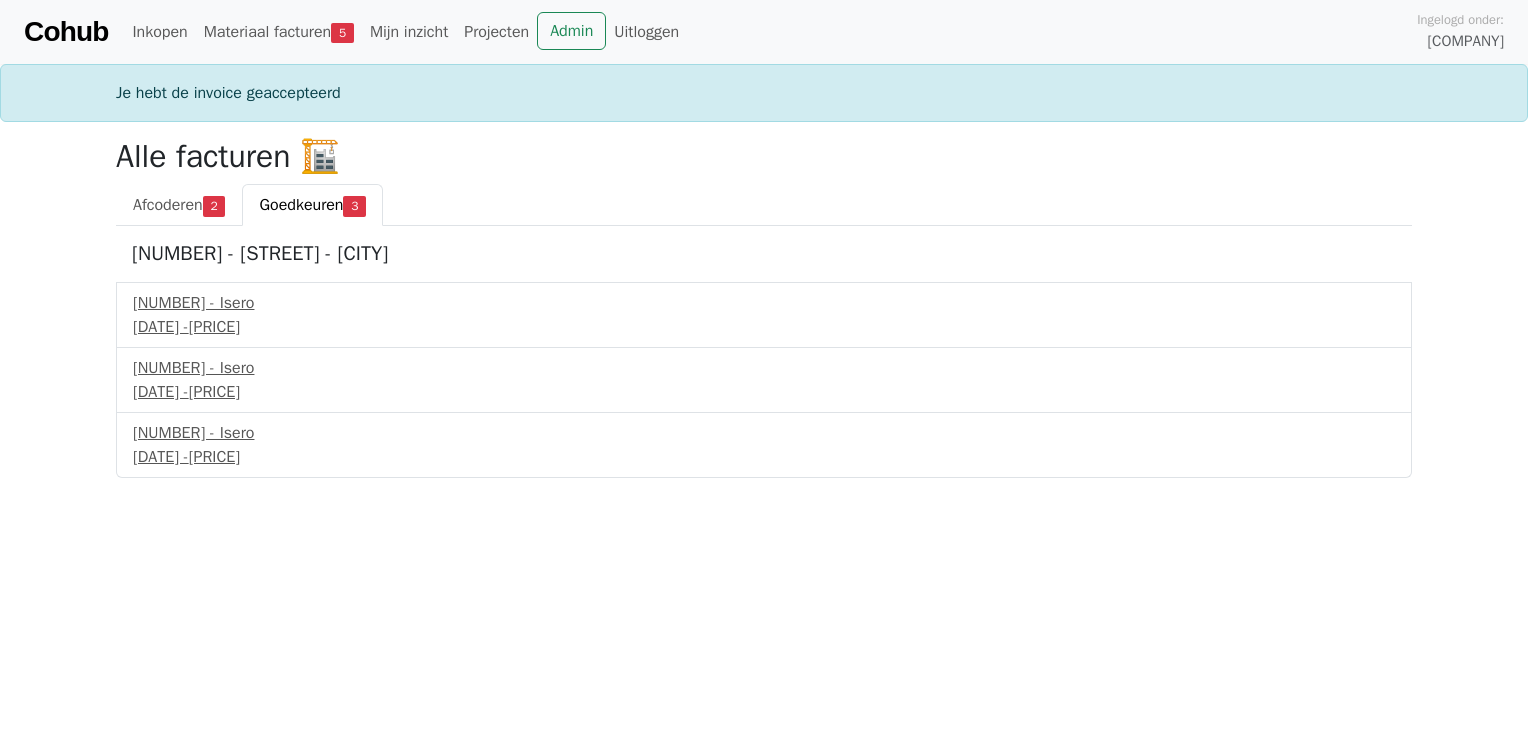 scroll, scrollTop: 0, scrollLeft: 0, axis: both 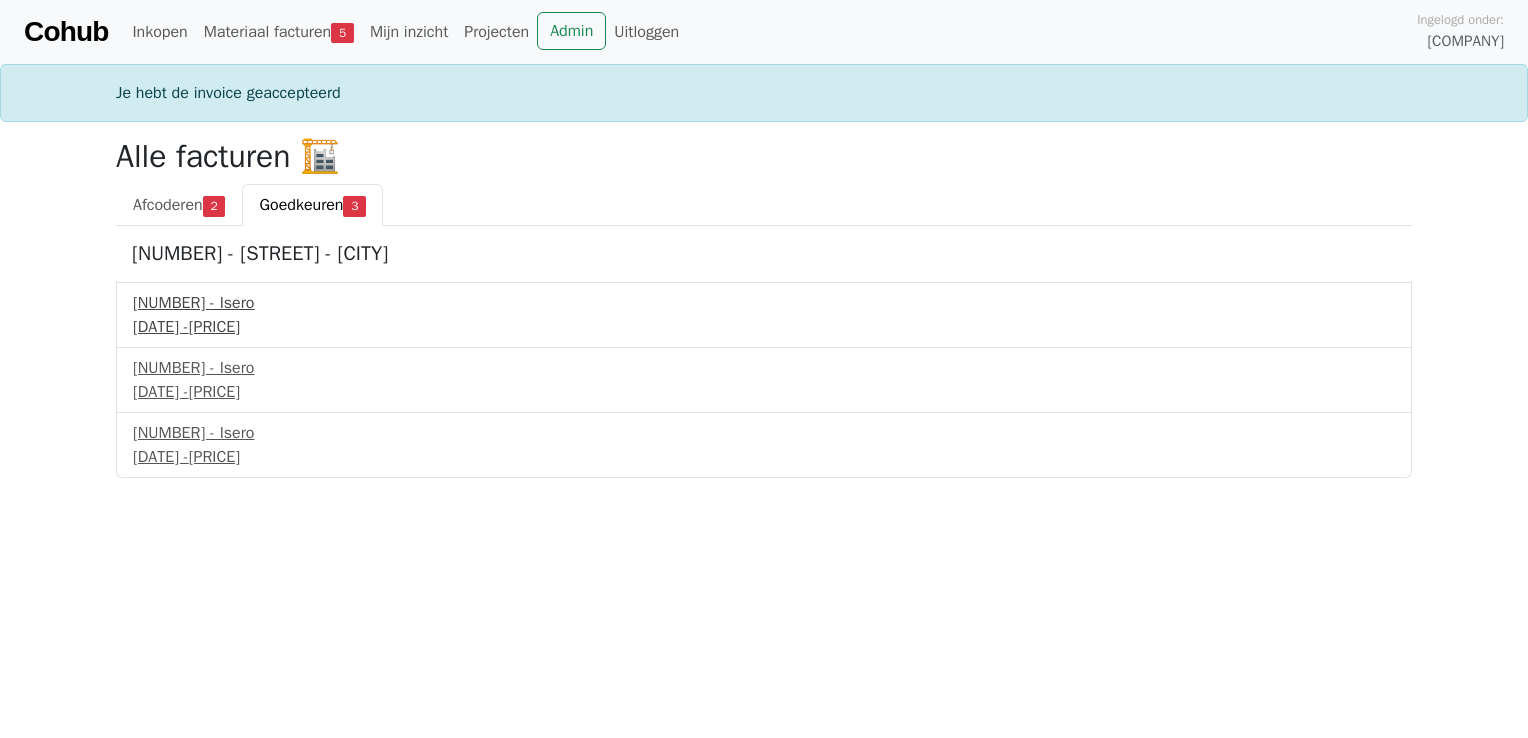 click on "21961887 - Isero" at bounding box center [764, 303] 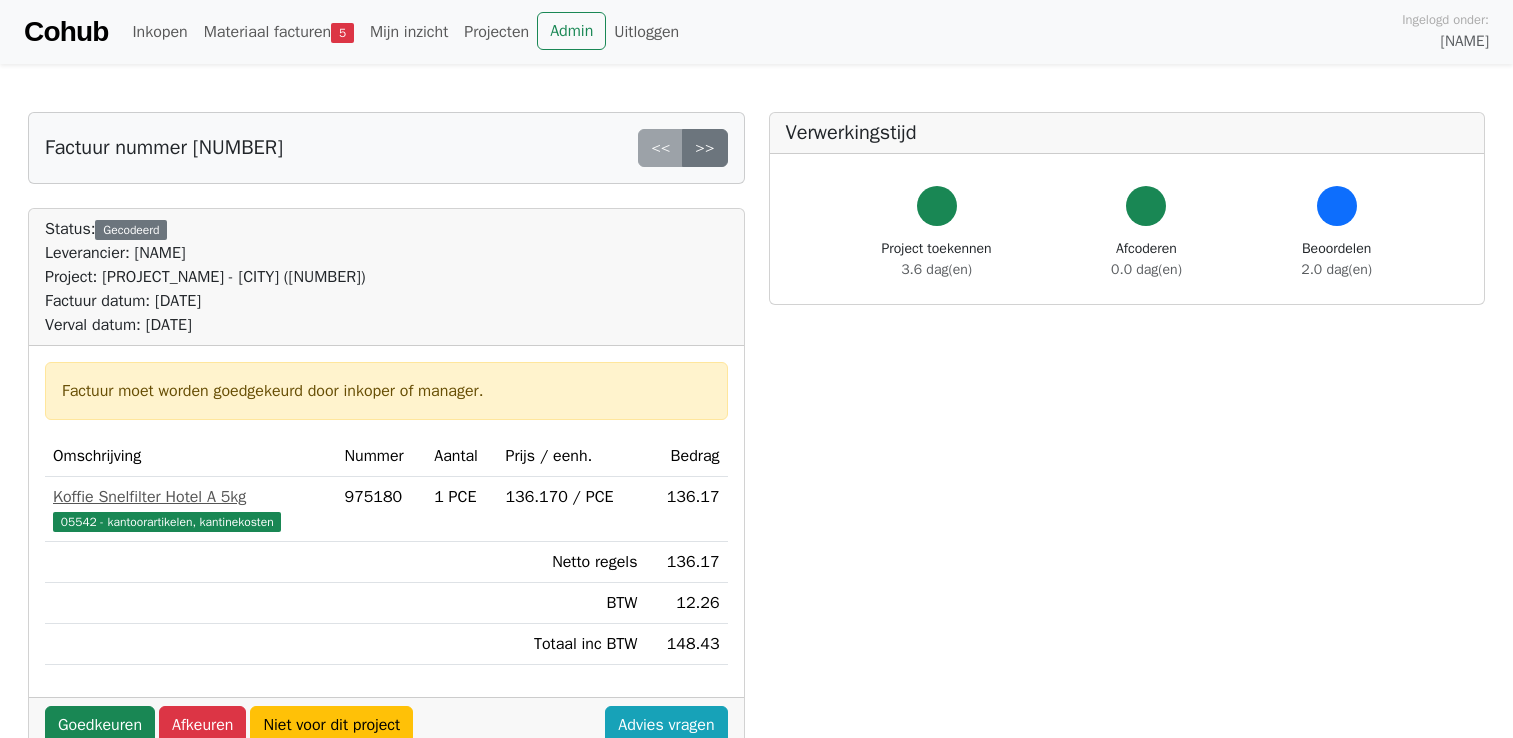 scroll, scrollTop: 0, scrollLeft: 0, axis: both 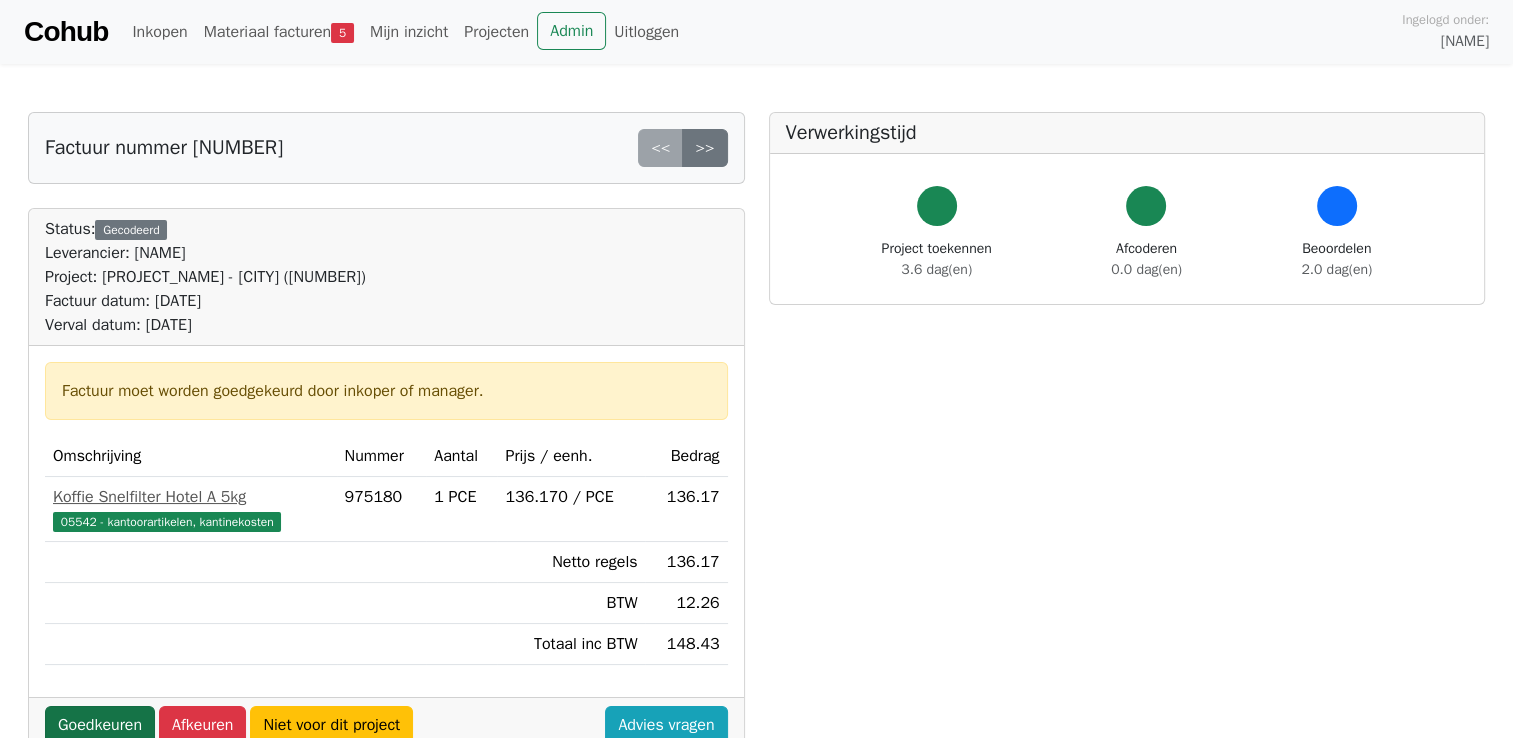 click on "Goedkeuren" at bounding box center [100, 725] 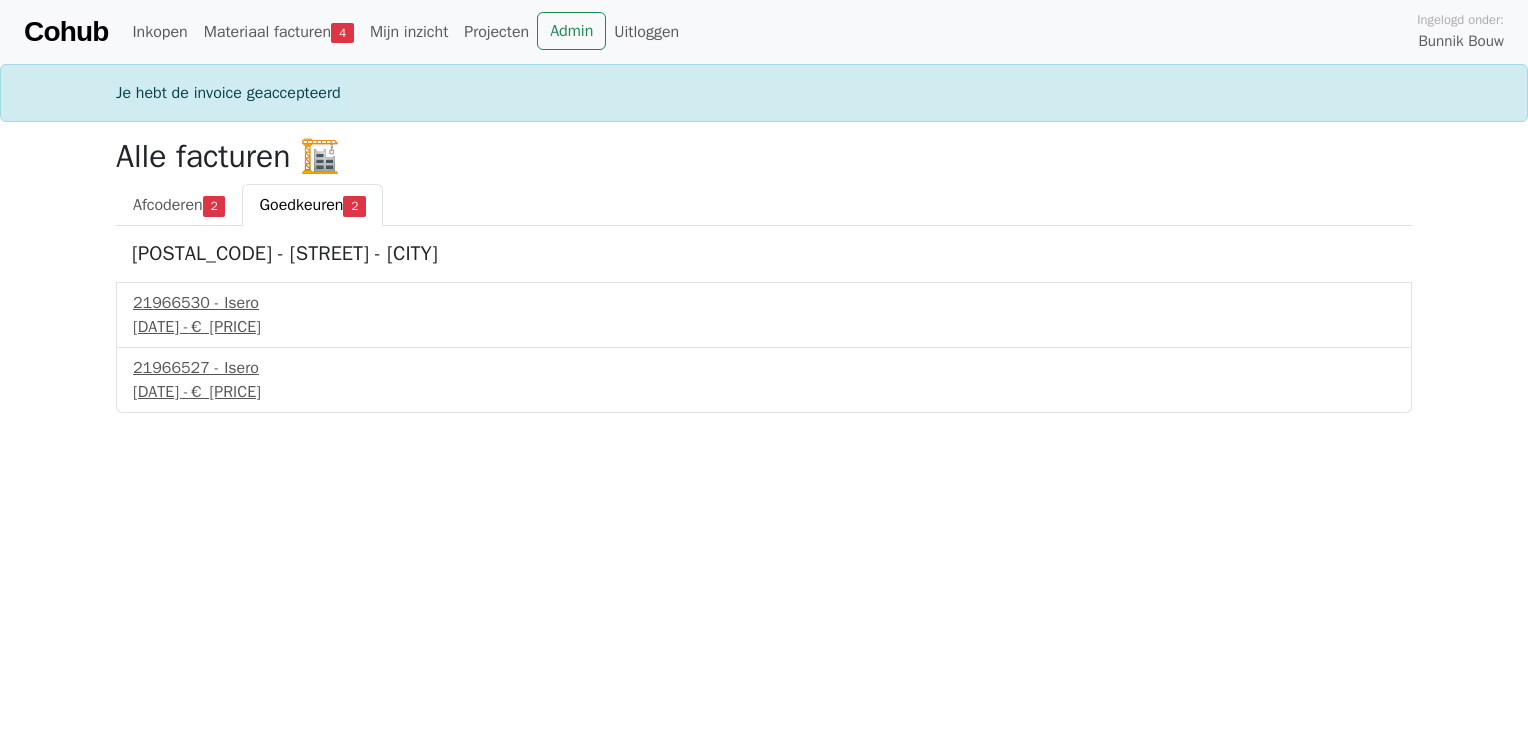 scroll, scrollTop: 0, scrollLeft: 0, axis: both 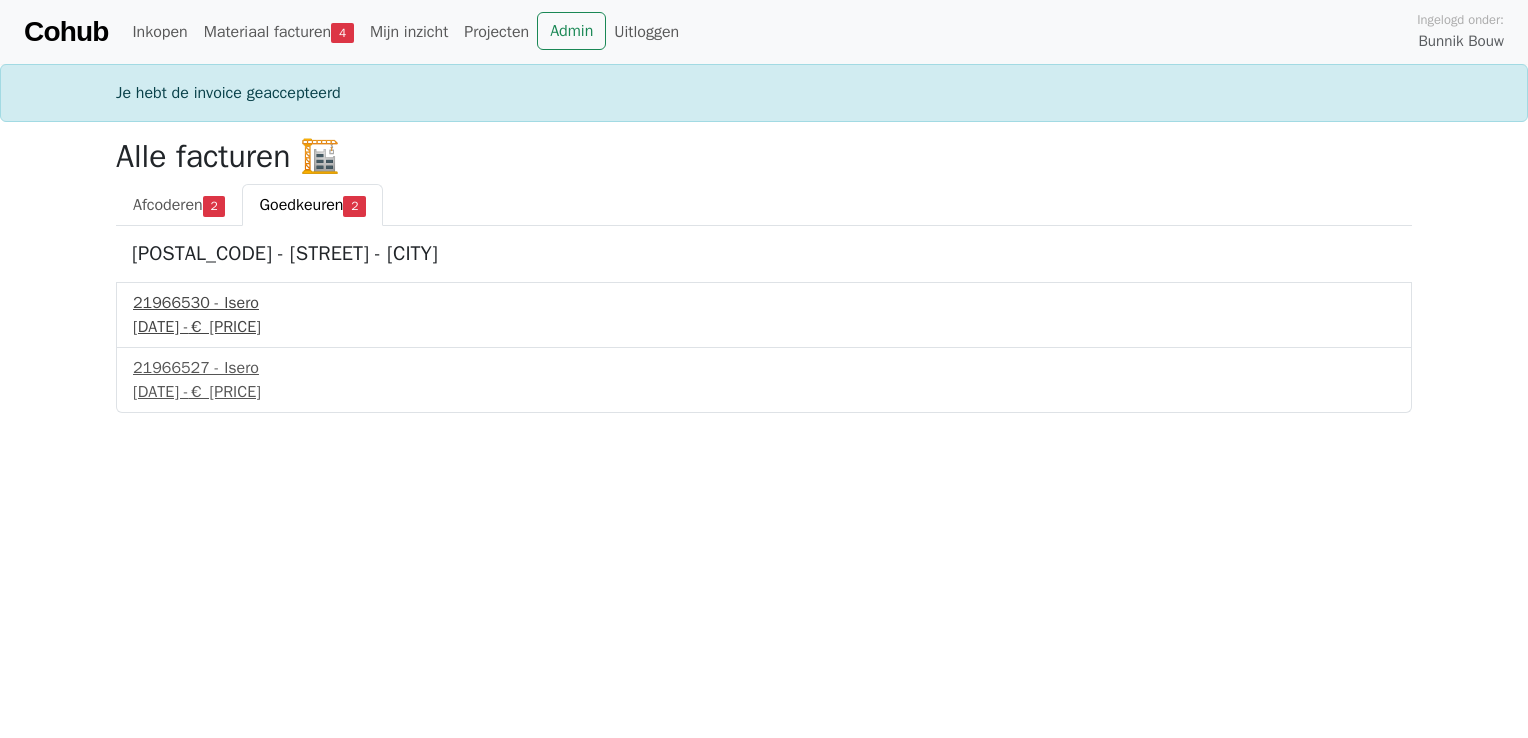 click on "21966530 - Isero" at bounding box center [764, 303] 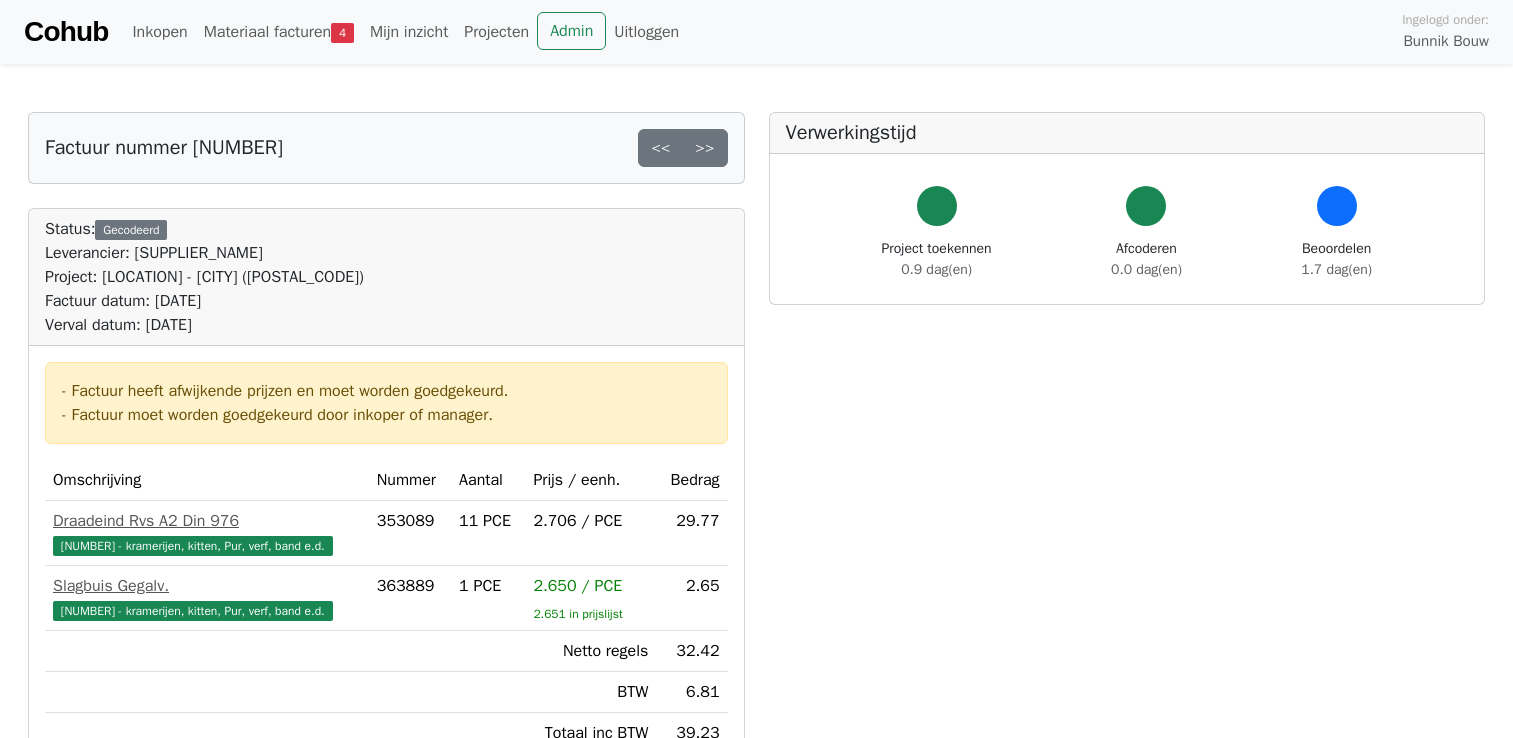 scroll, scrollTop: 0, scrollLeft: 0, axis: both 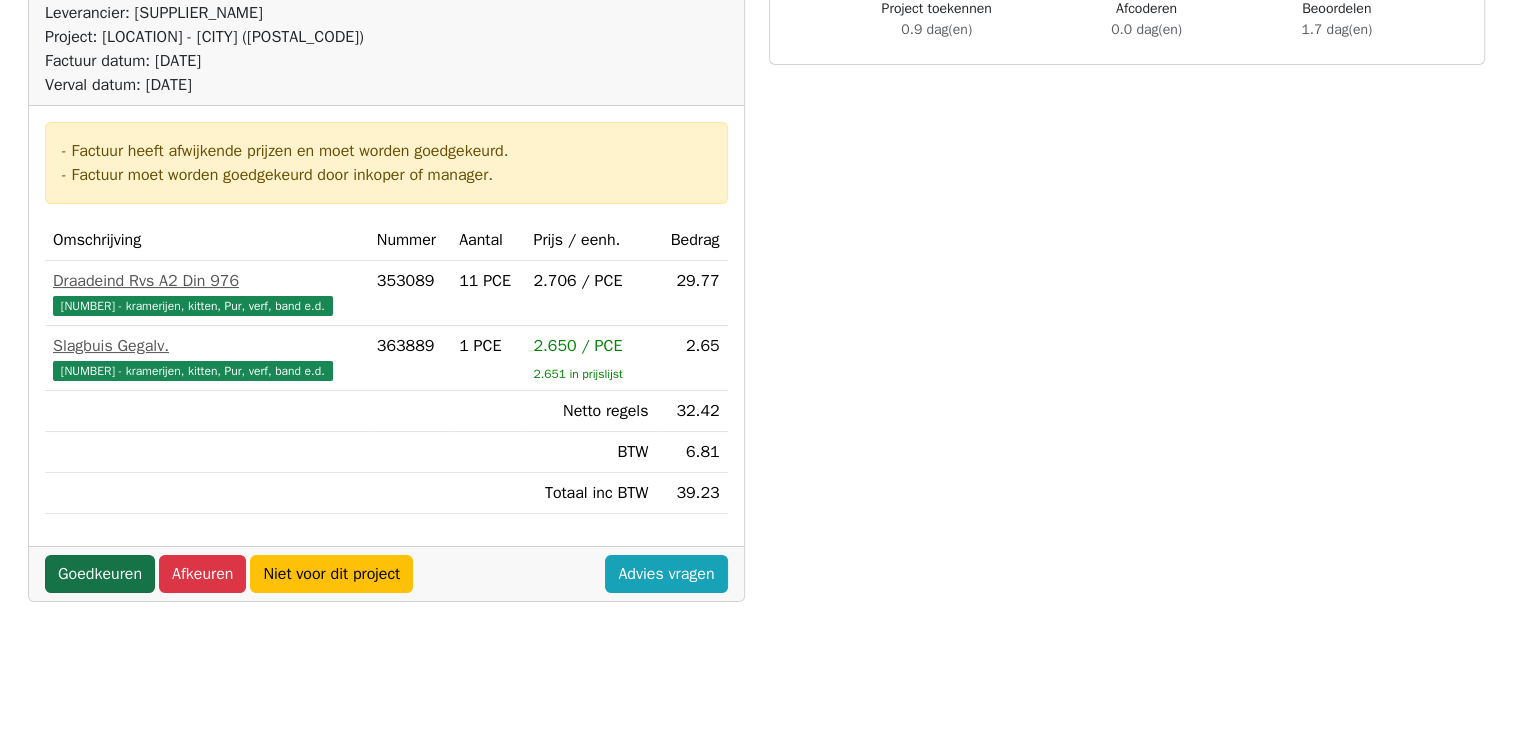 click on "Goedkeuren" at bounding box center [100, 574] 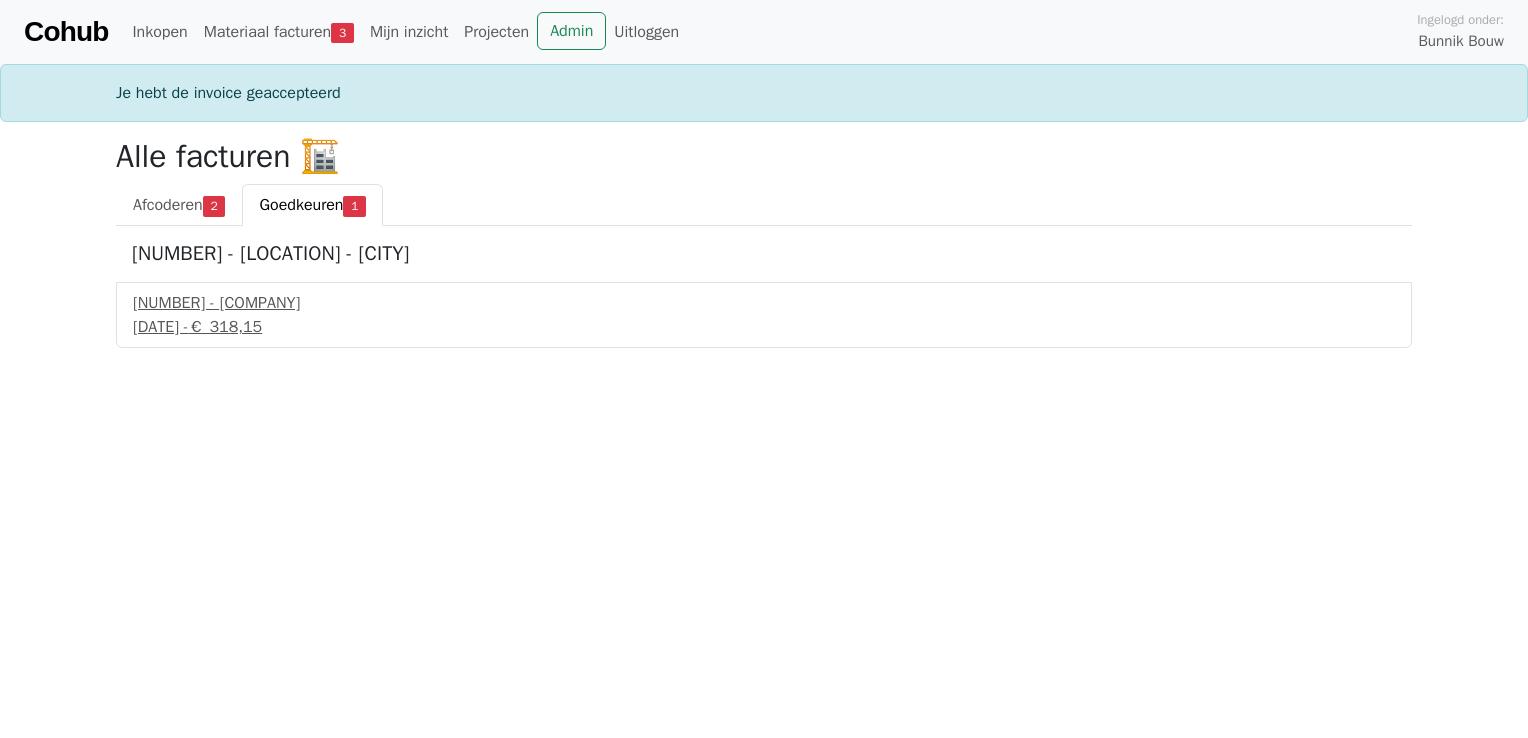 scroll, scrollTop: 0, scrollLeft: 0, axis: both 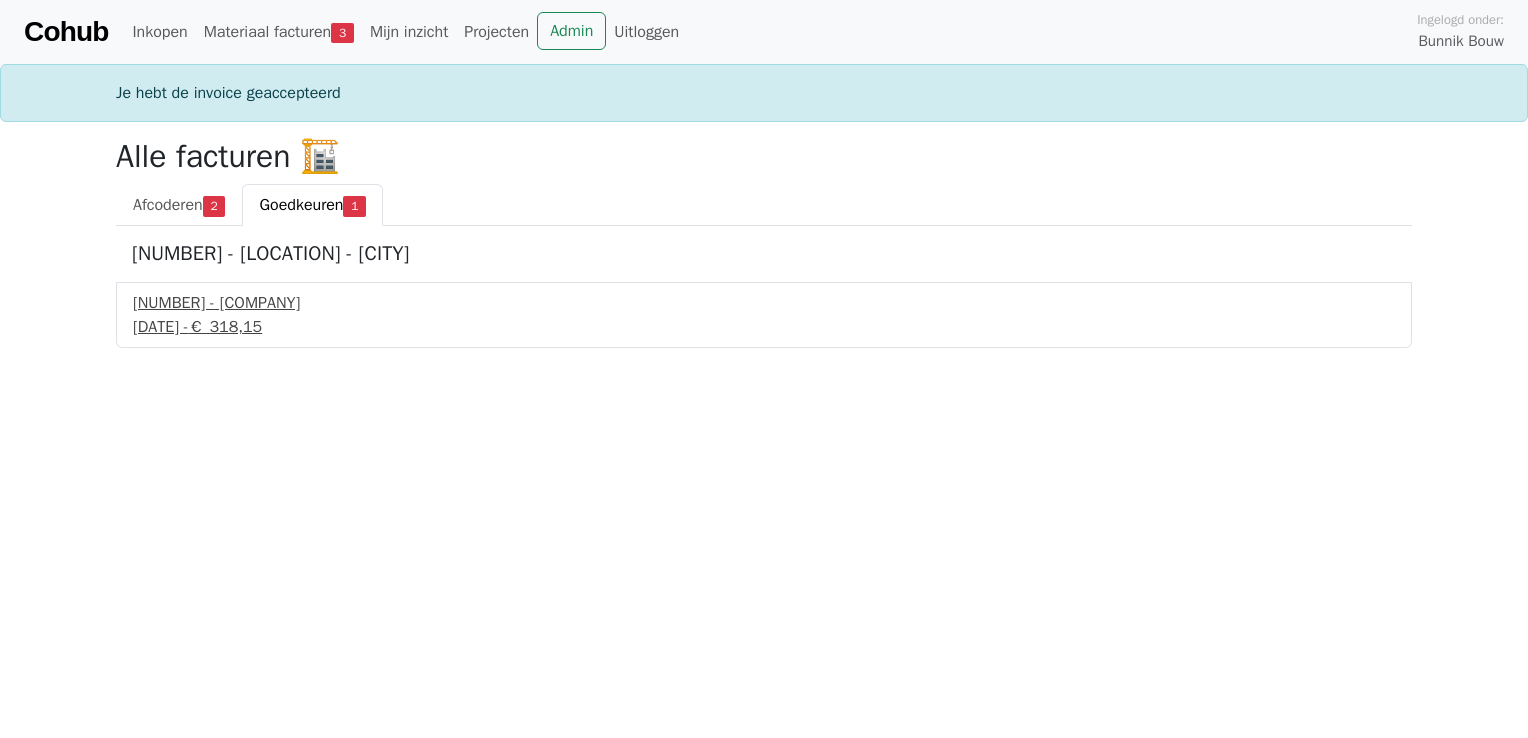 click on "[NUMBER] - [COMPANY]" at bounding box center [764, 303] 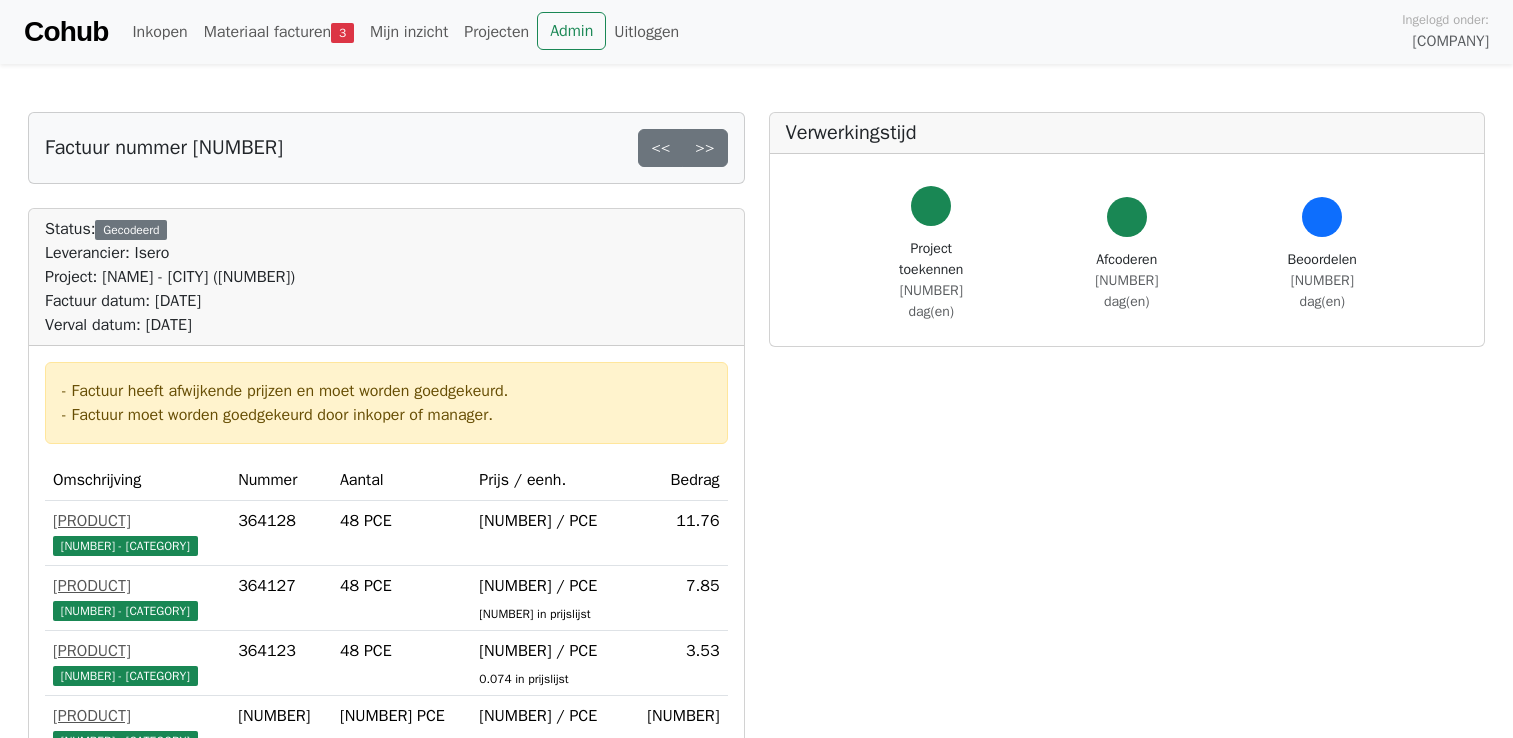 scroll, scrollTop: 0, scrollLeft: 0, axis: both 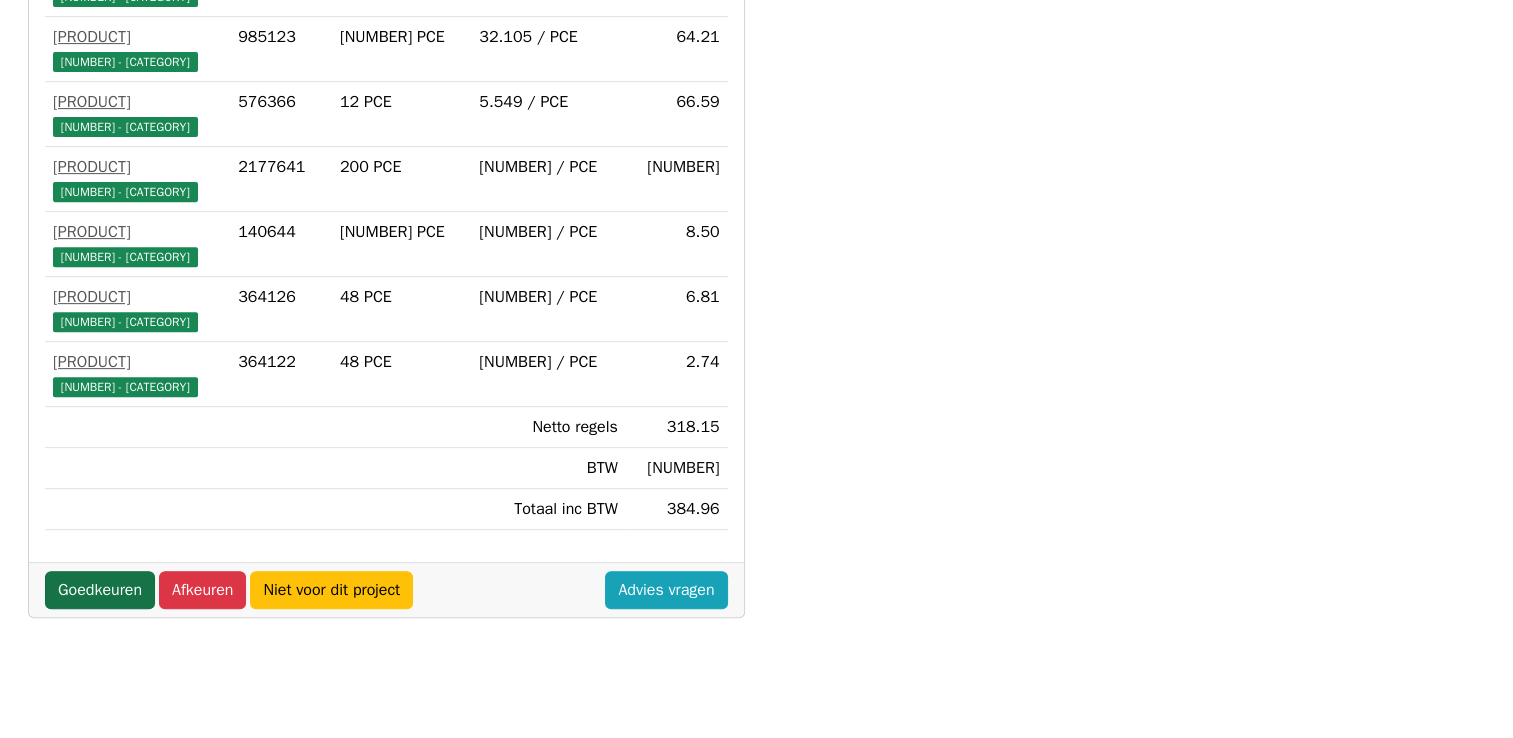 click on "Goedkeuren" at bounding box center (100, 662) 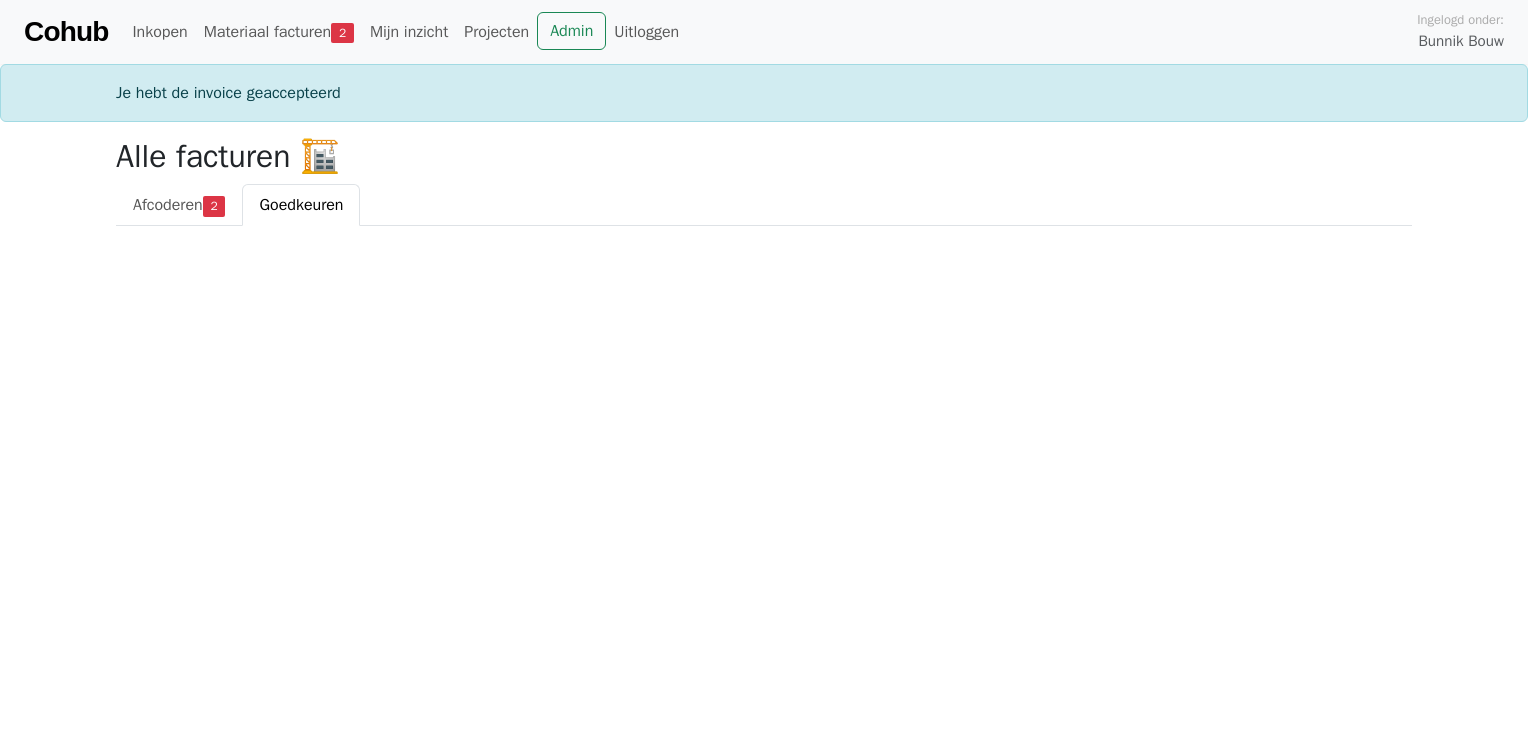 scroll, scrollTop: 0, scrollLeft: 0, axis: both 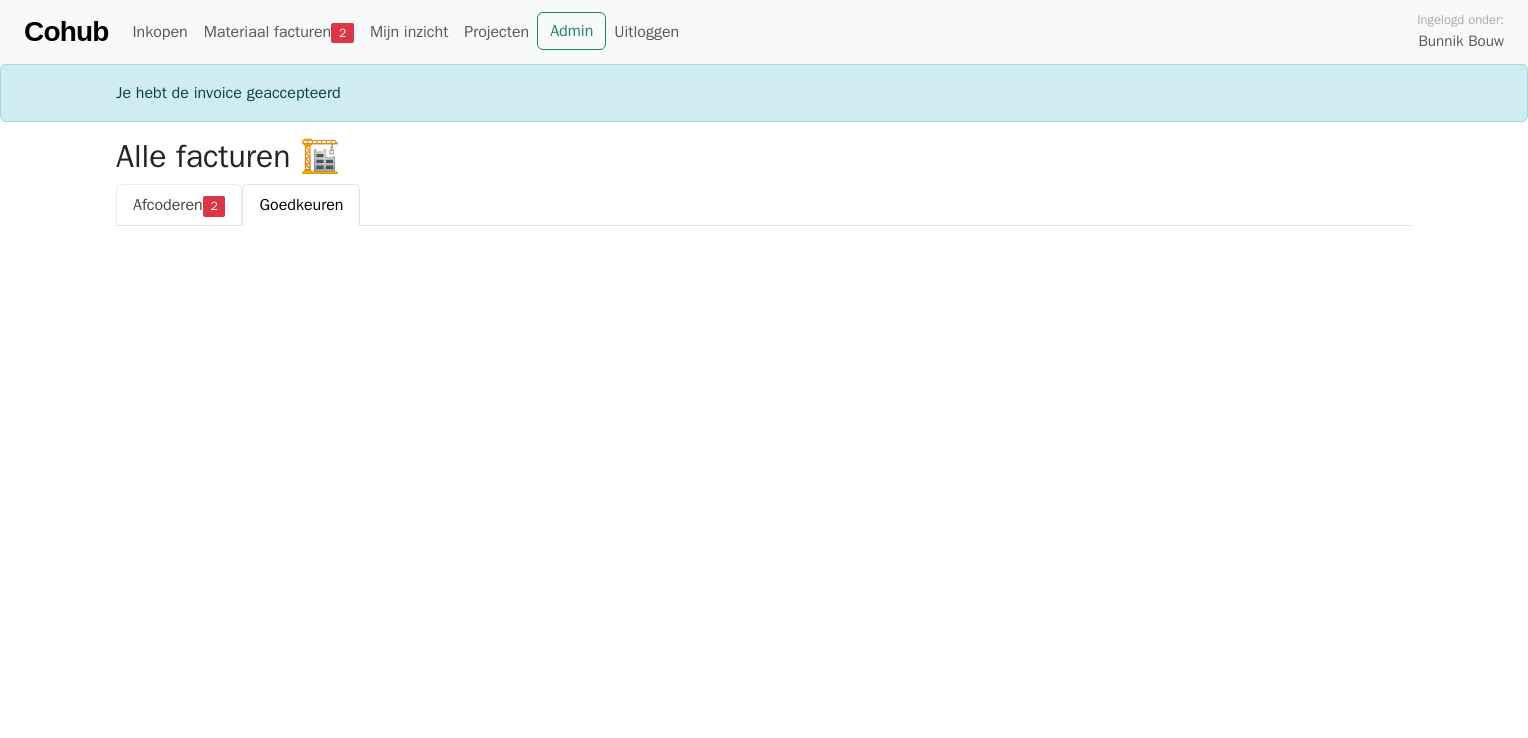 click on "Afcoderen" at bounding box center (168, 205) 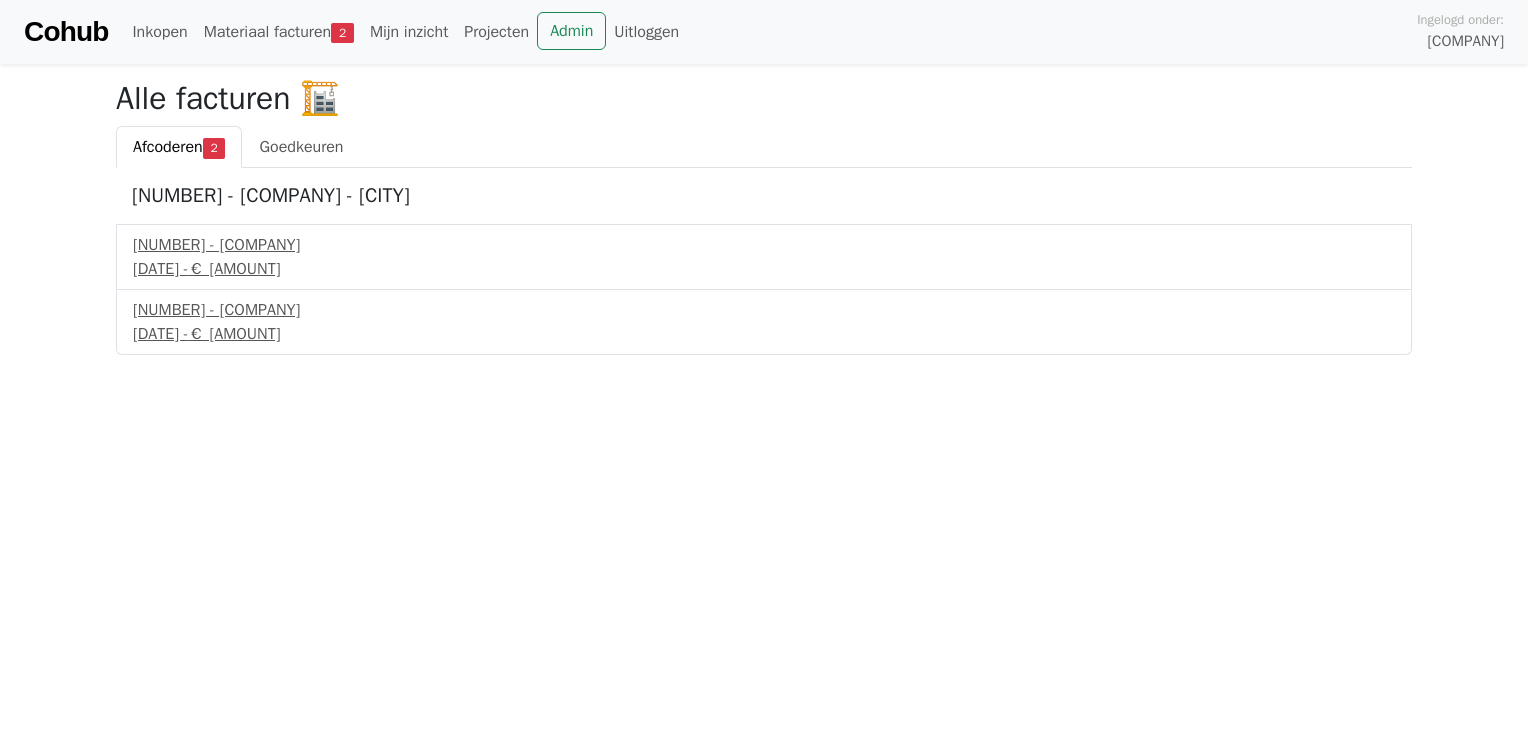 scroll, scrollTop: 0, scrollLeft: 0, axis: both 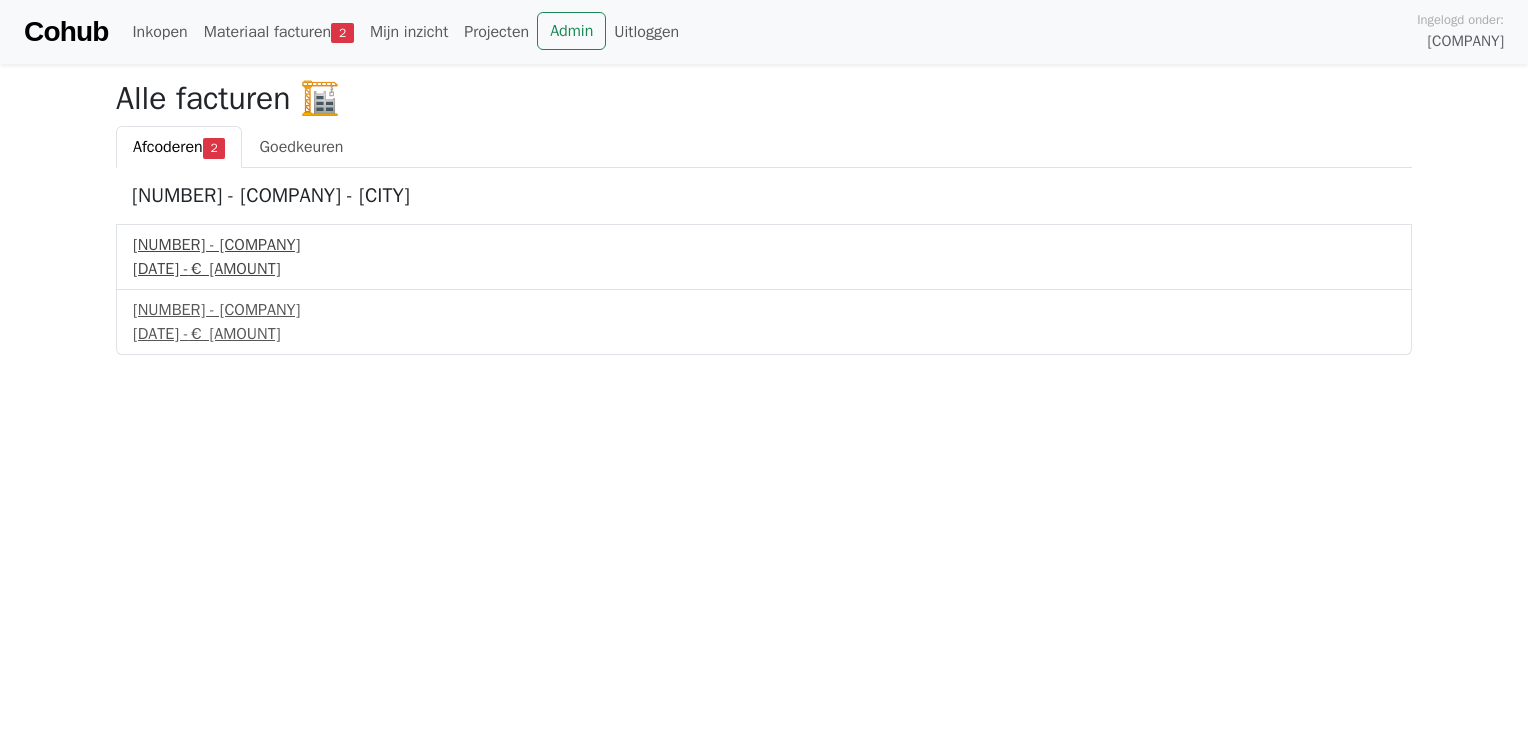 click on "30 juni 2025 -  € 408,65" at bounding box center (764, 269) 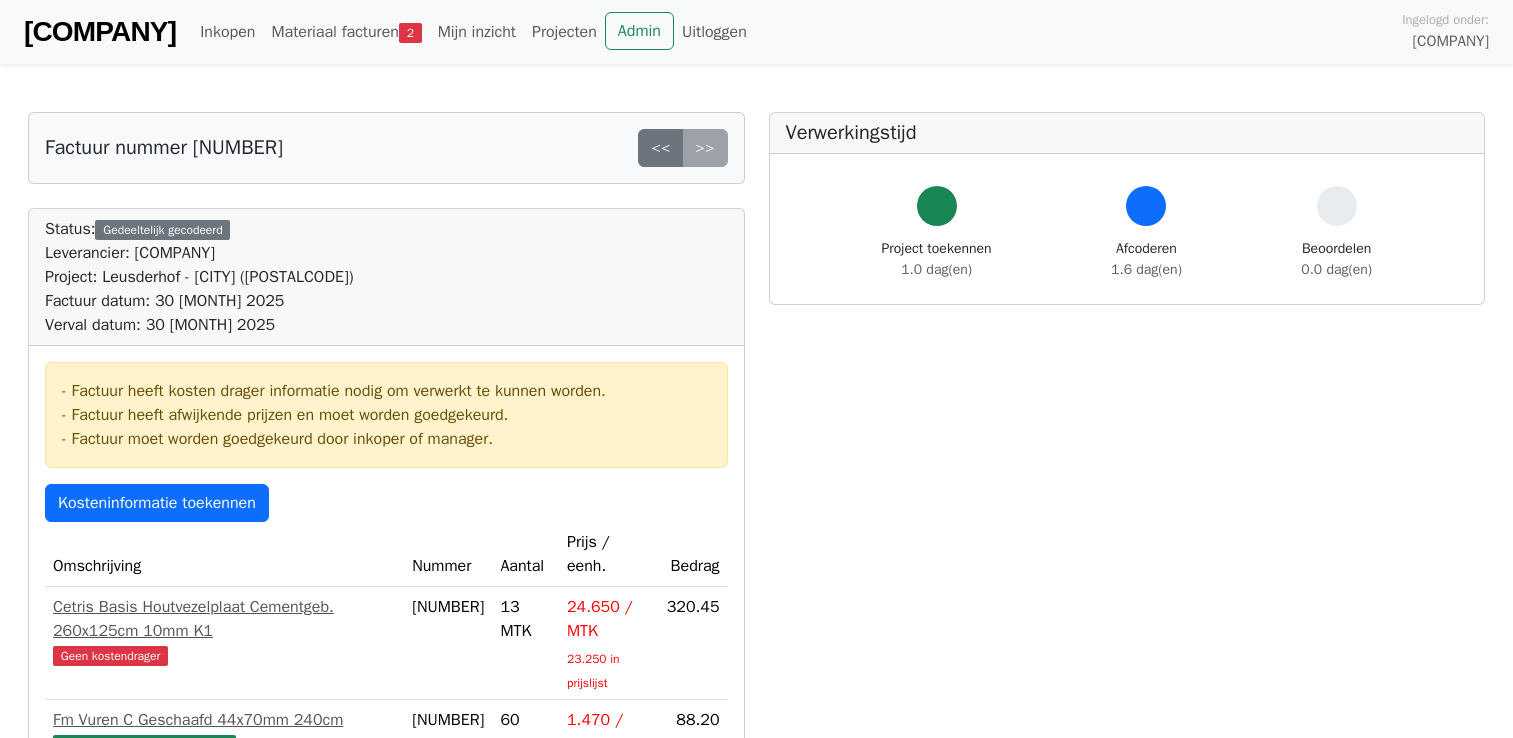 scroll, scrollTop: 0, scrollLeft: 0, axis: both 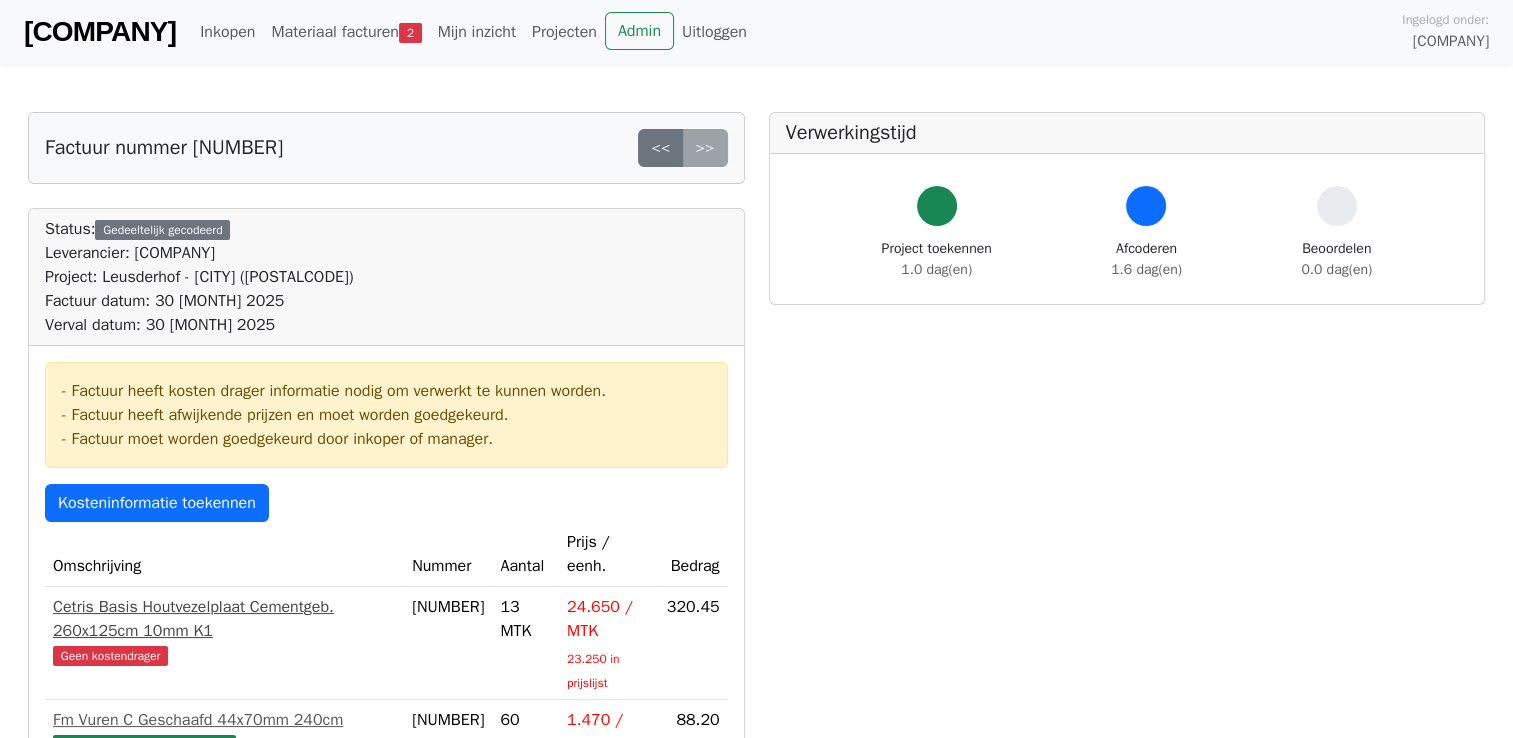 click on "Geen kostendrager" at bounding box center [110, 656] 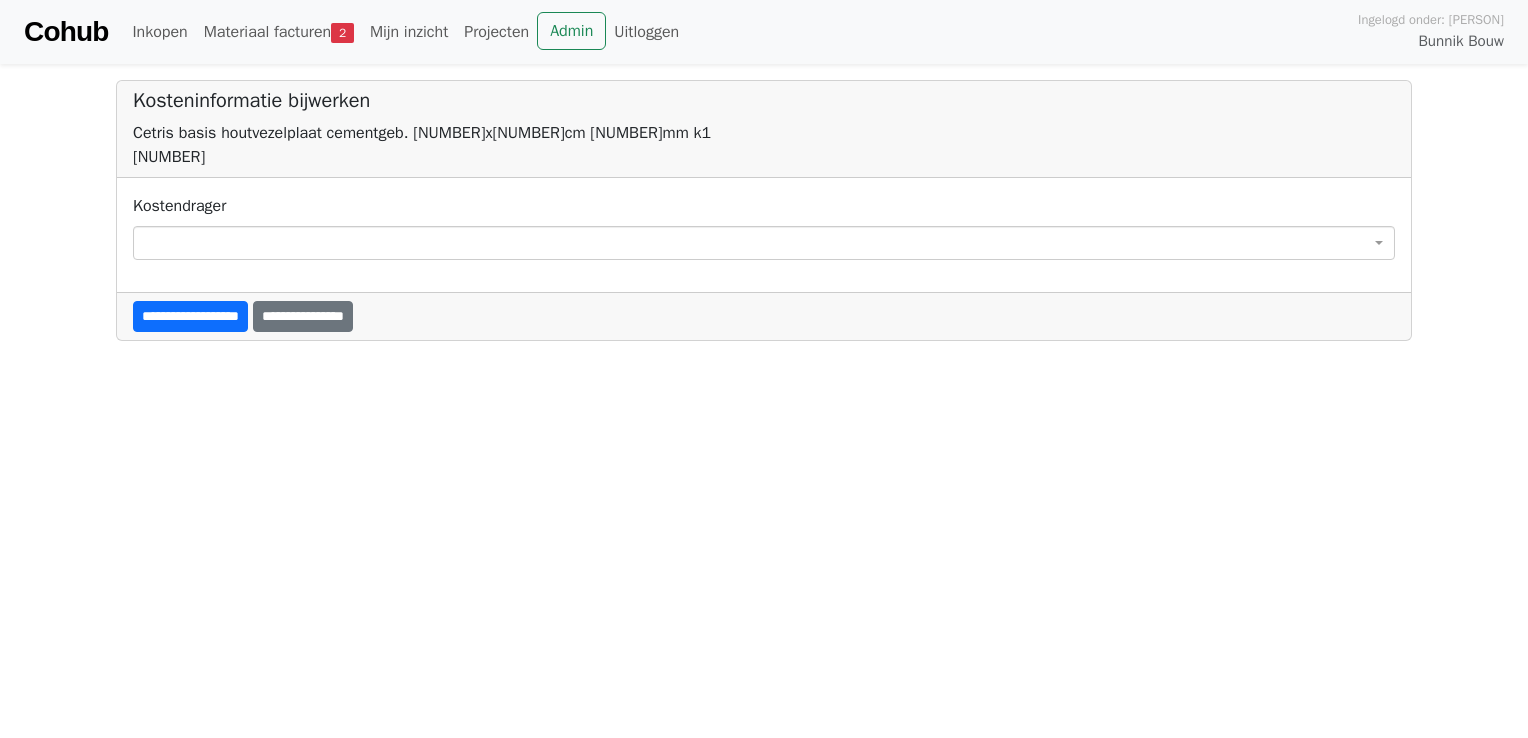 scroll, scrollTop: 0, scrollLeft: 0, axis: both 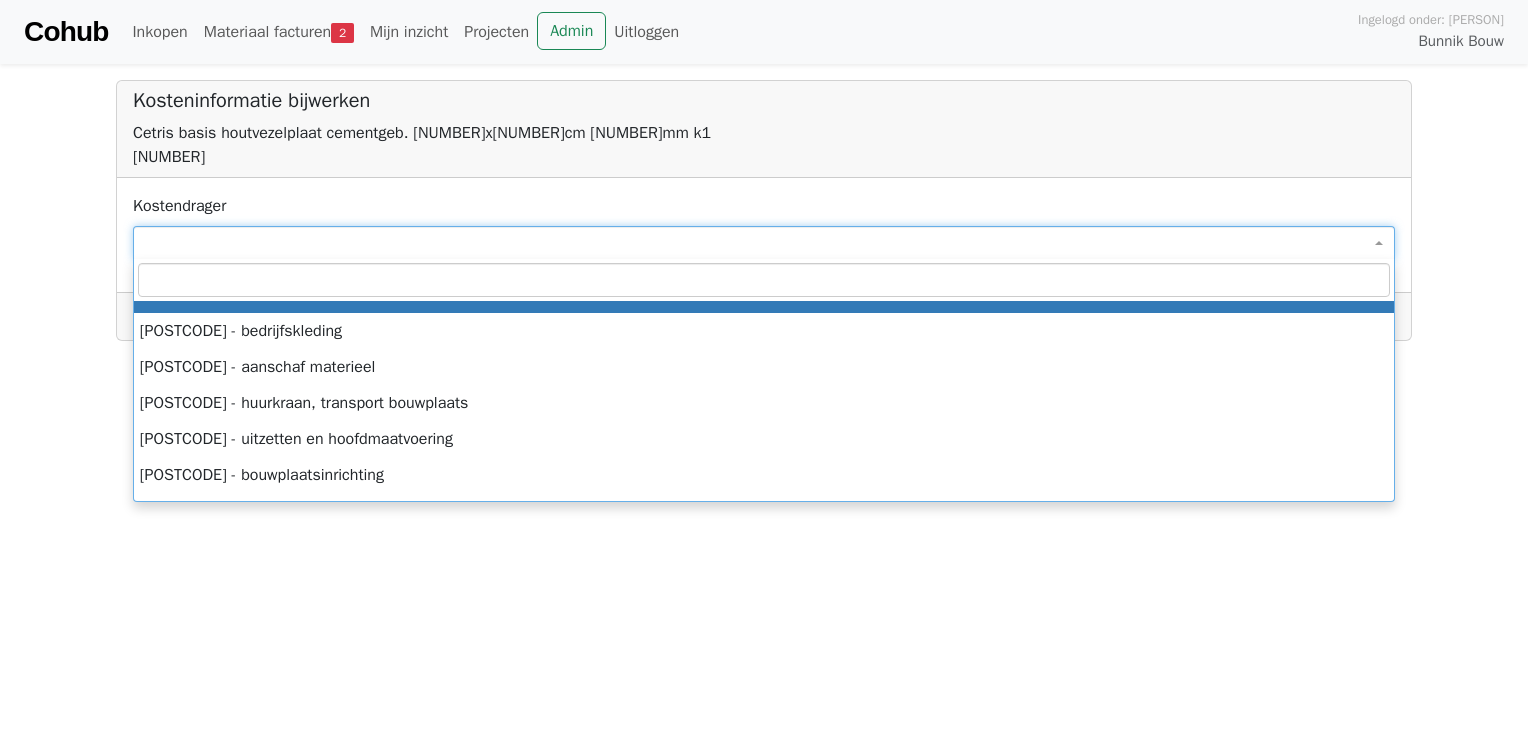 click at bounding box center [764, 243] 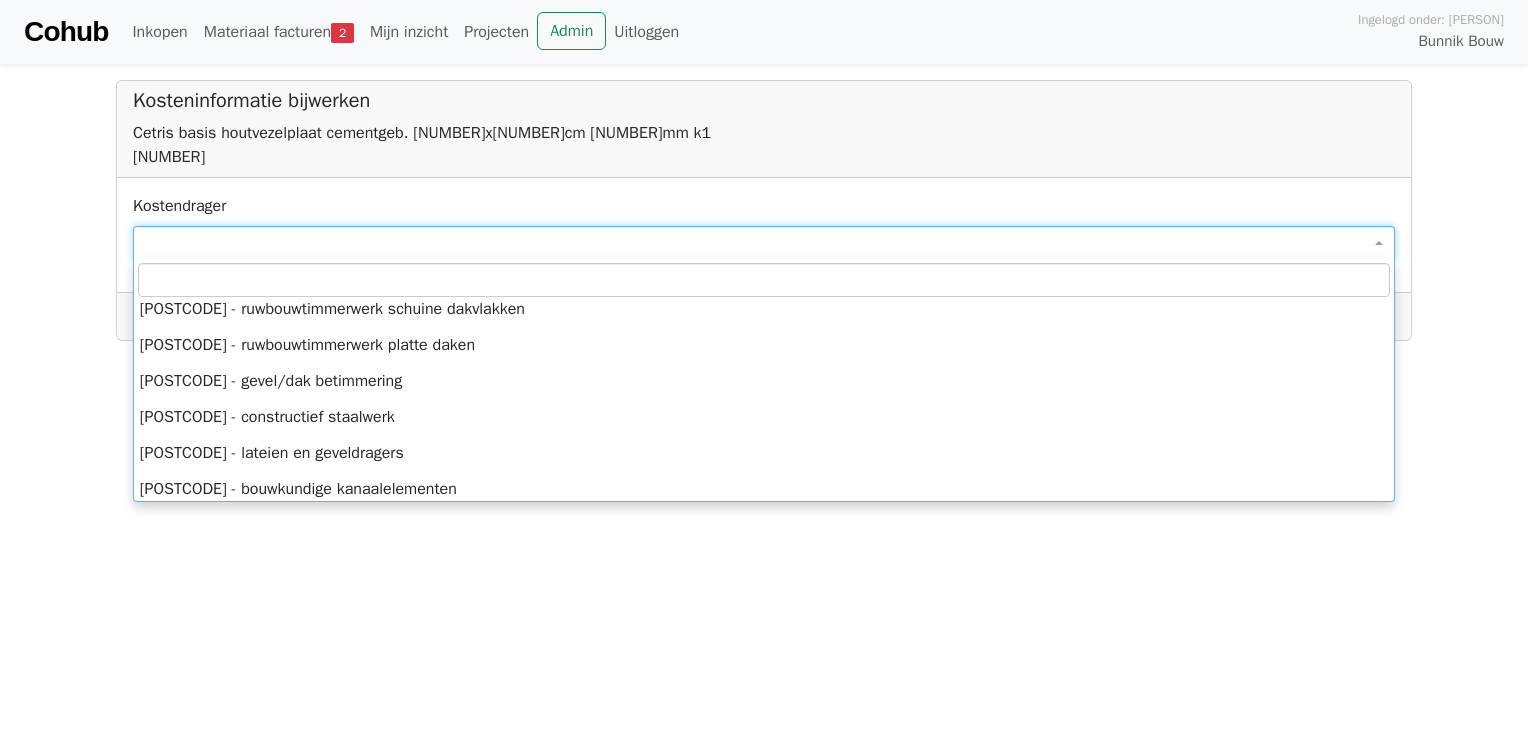 scroll, scrollTop: 2080, scrollLeft: 0, axis: vertical 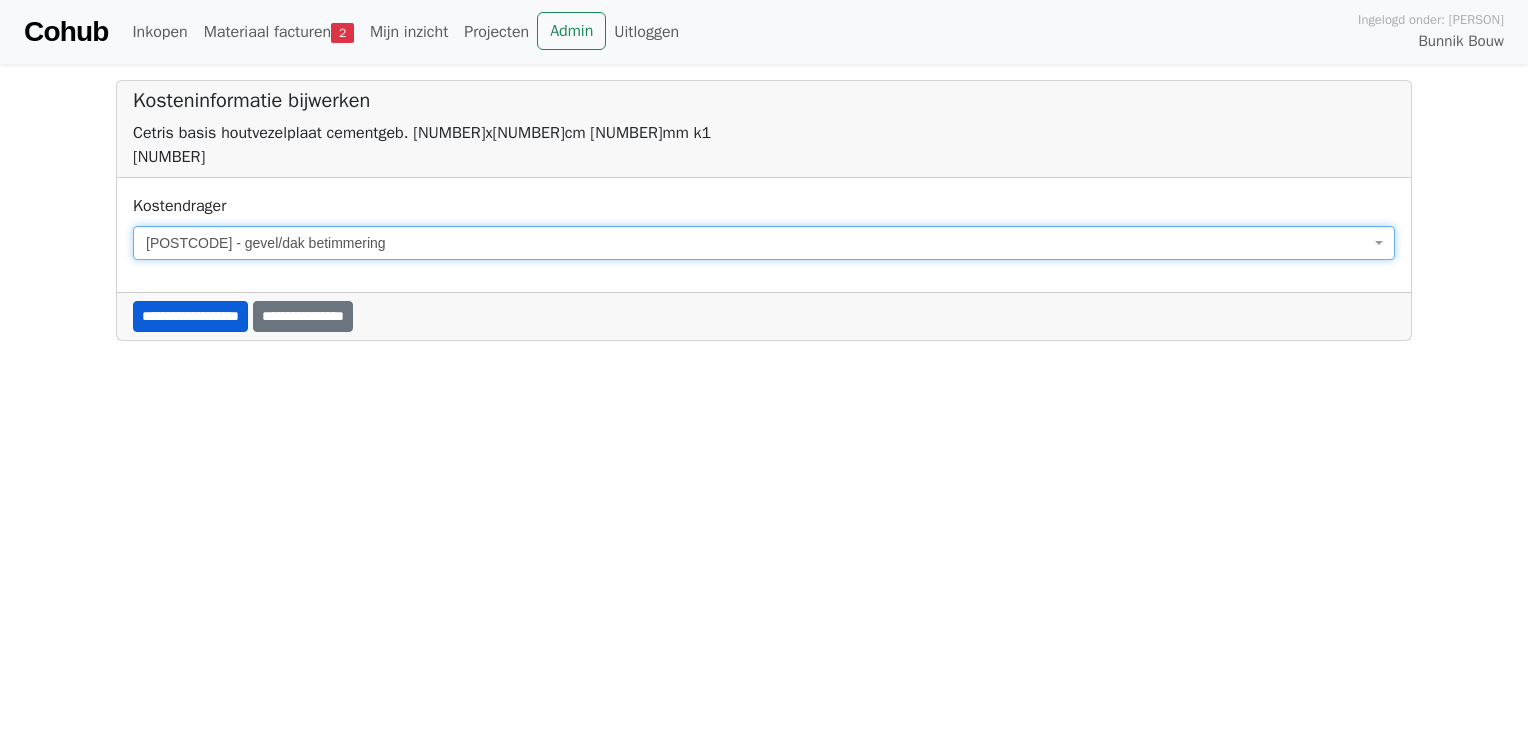 click on "**********" at bounding box center (190, 316) 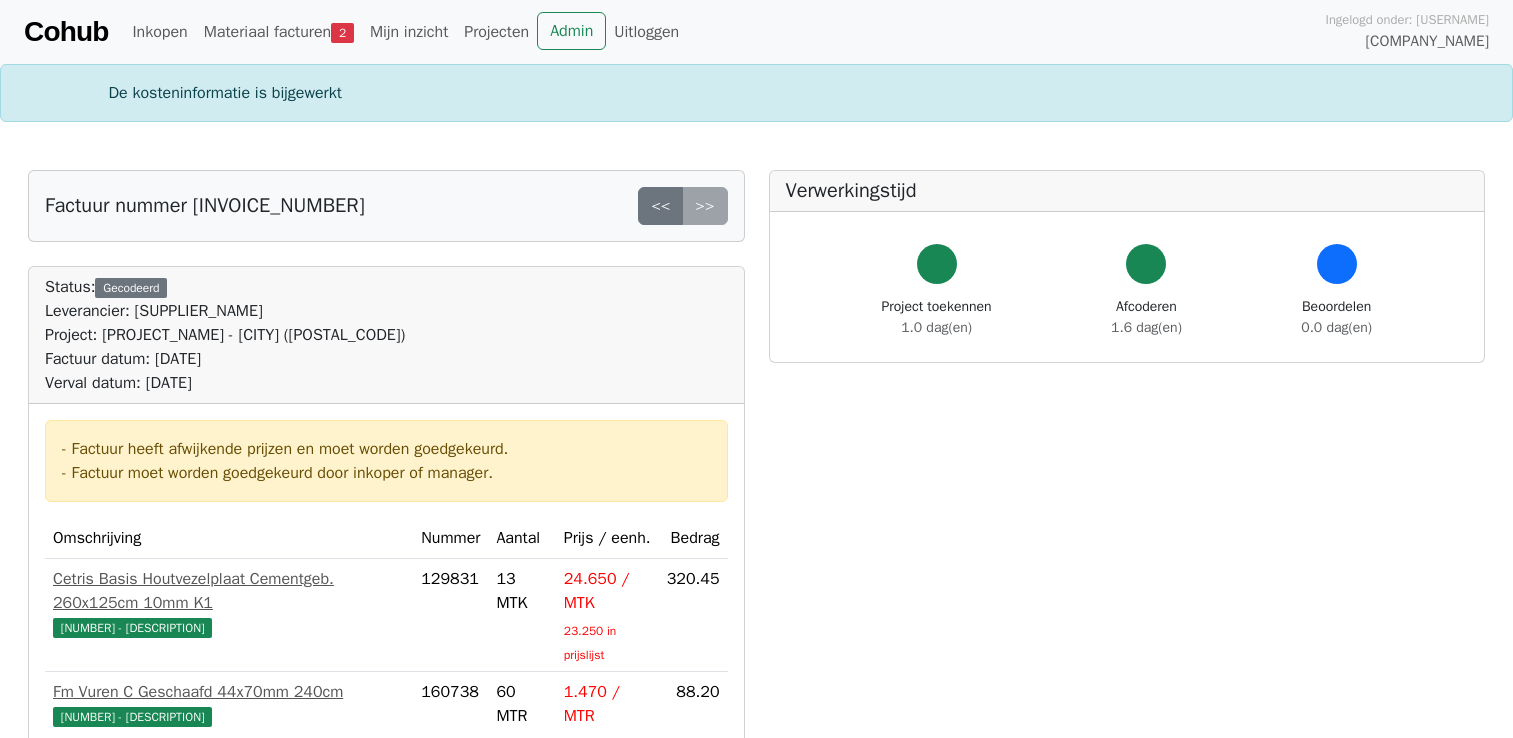 scroll, scrollTop: 0, scrollLeft: 0, axis: both 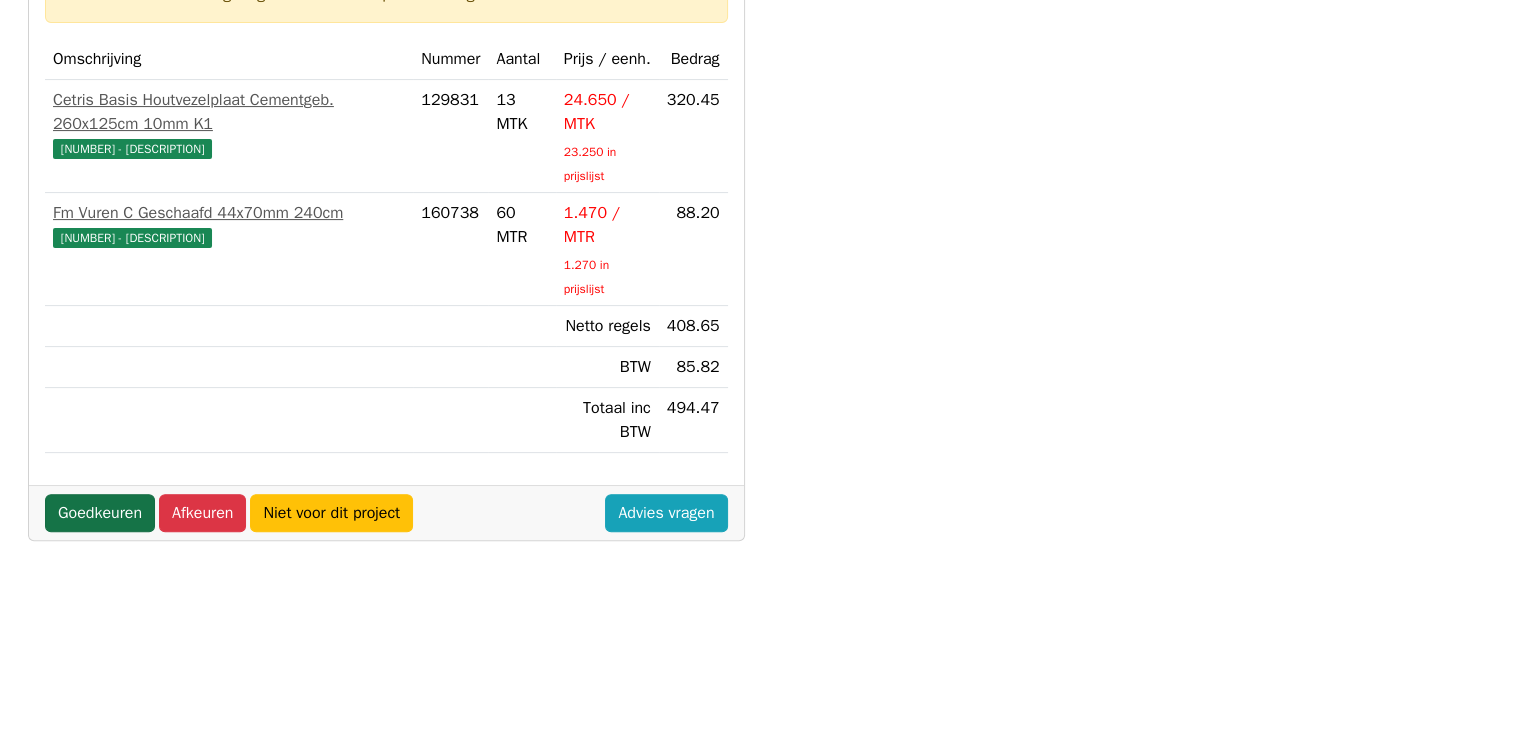 click on "Goedkeuren" at bounding box center (100, 537) 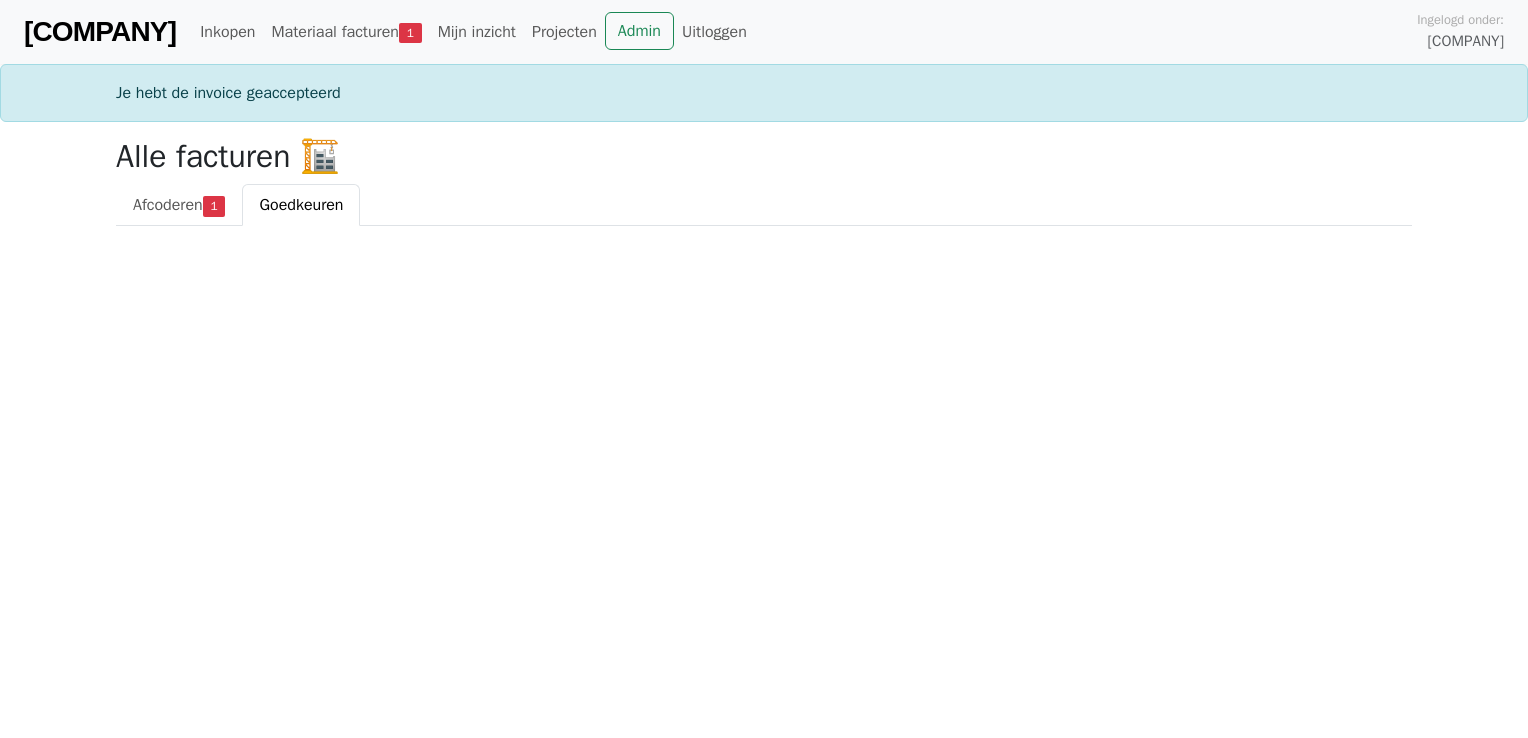 scroll, scrollTop: 0, scrollLeft: 0, axis: both 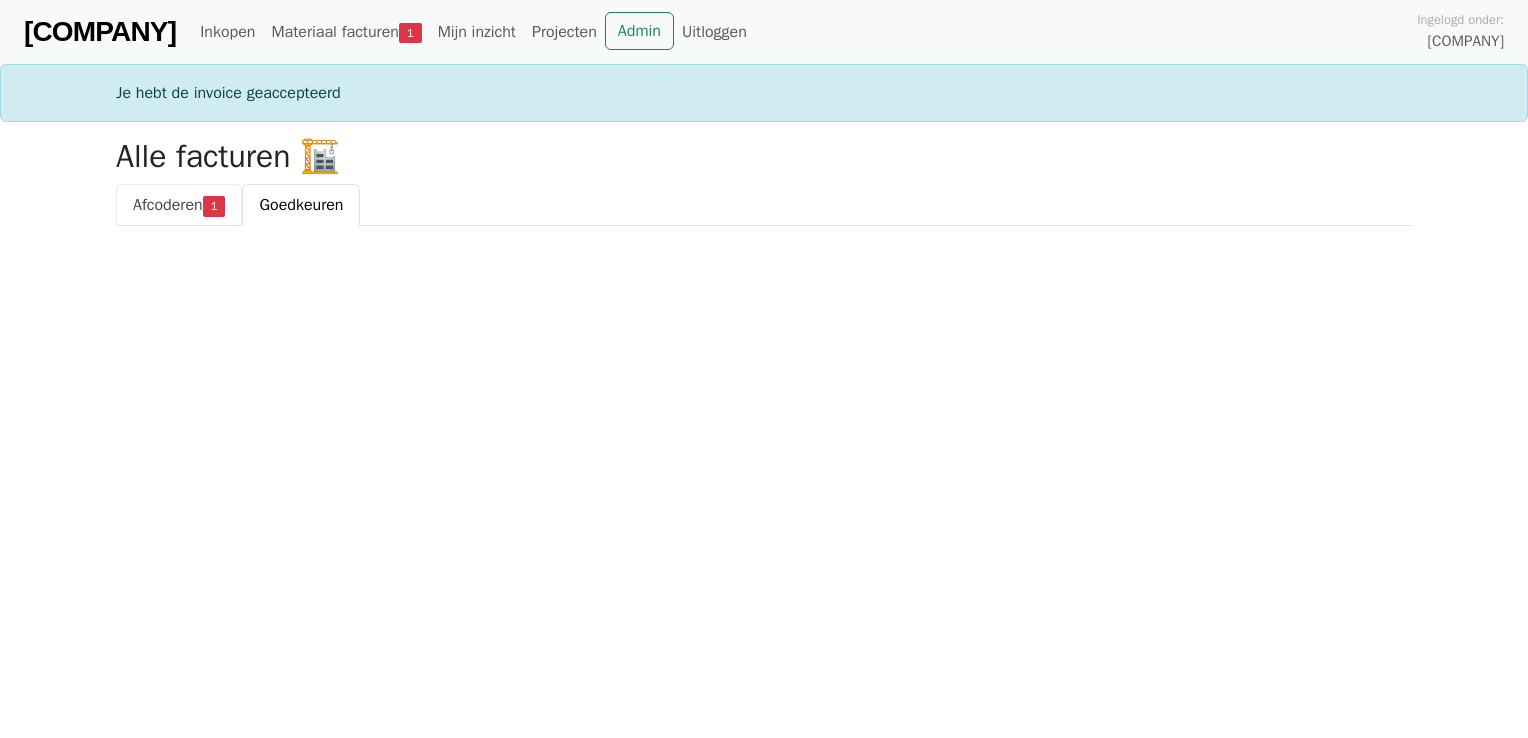 click on "Afcoderen" at bounding box center (168, 205) 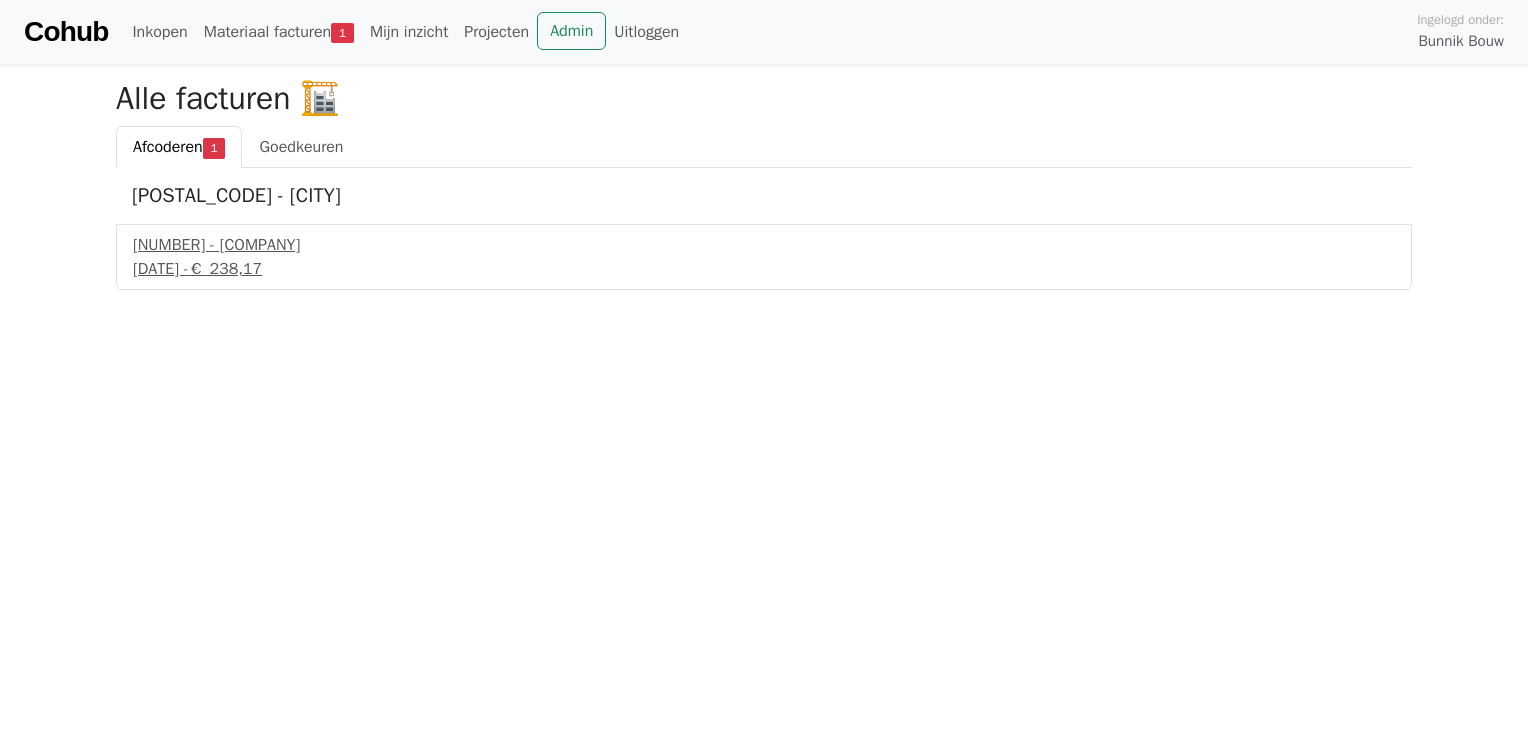 scroll, scrollTop: 0, scrollLeft: 0, axis: both 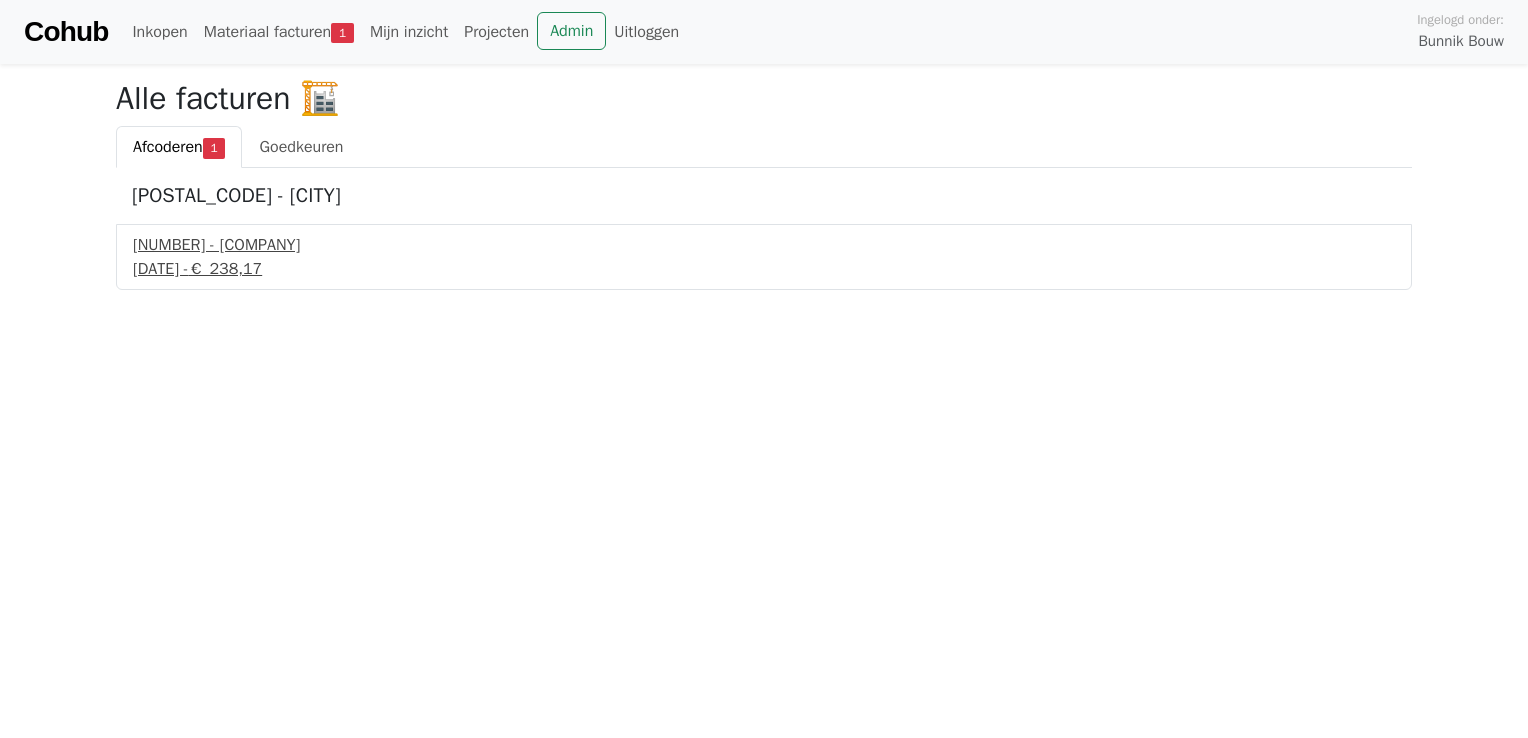 click on "[DATE] - [PRICE]" at bounding box center (764, 269) 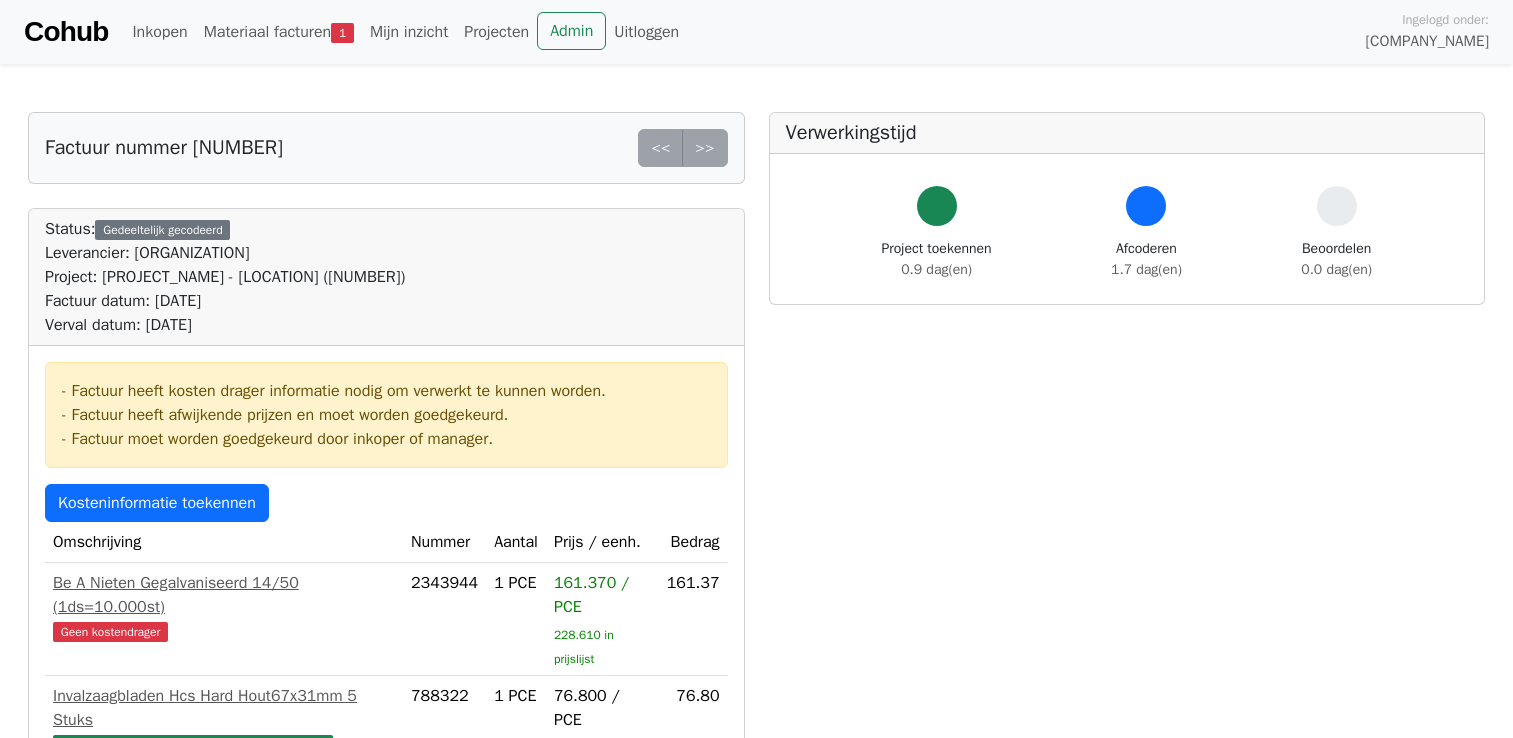 scroll, scrollTop: 0, scrollLeft: 0, axis: both 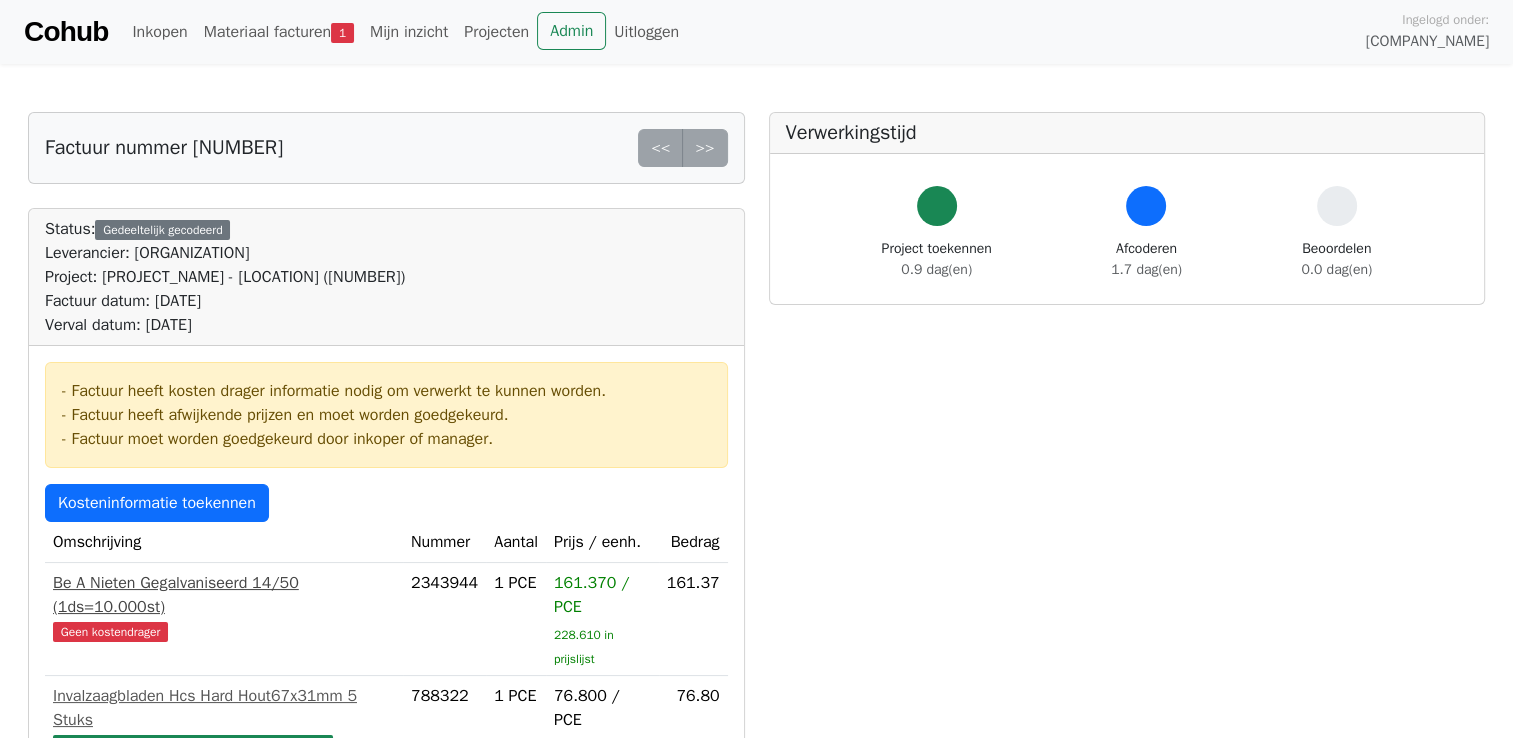 click on "Geen kostendrager" at bounding box center (110, 632) 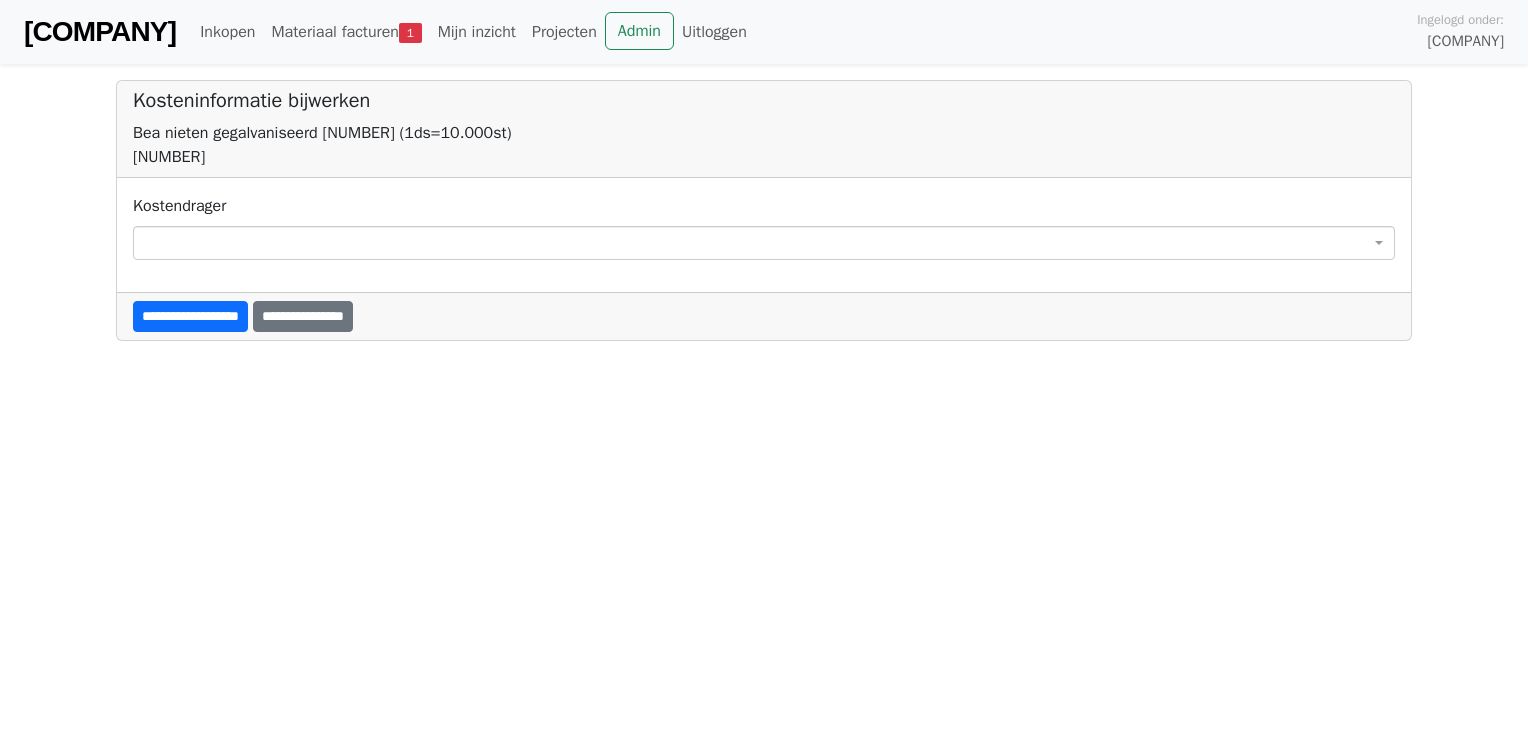 scroll, scrollTop: 0, scrollLeft: 0, axis: both 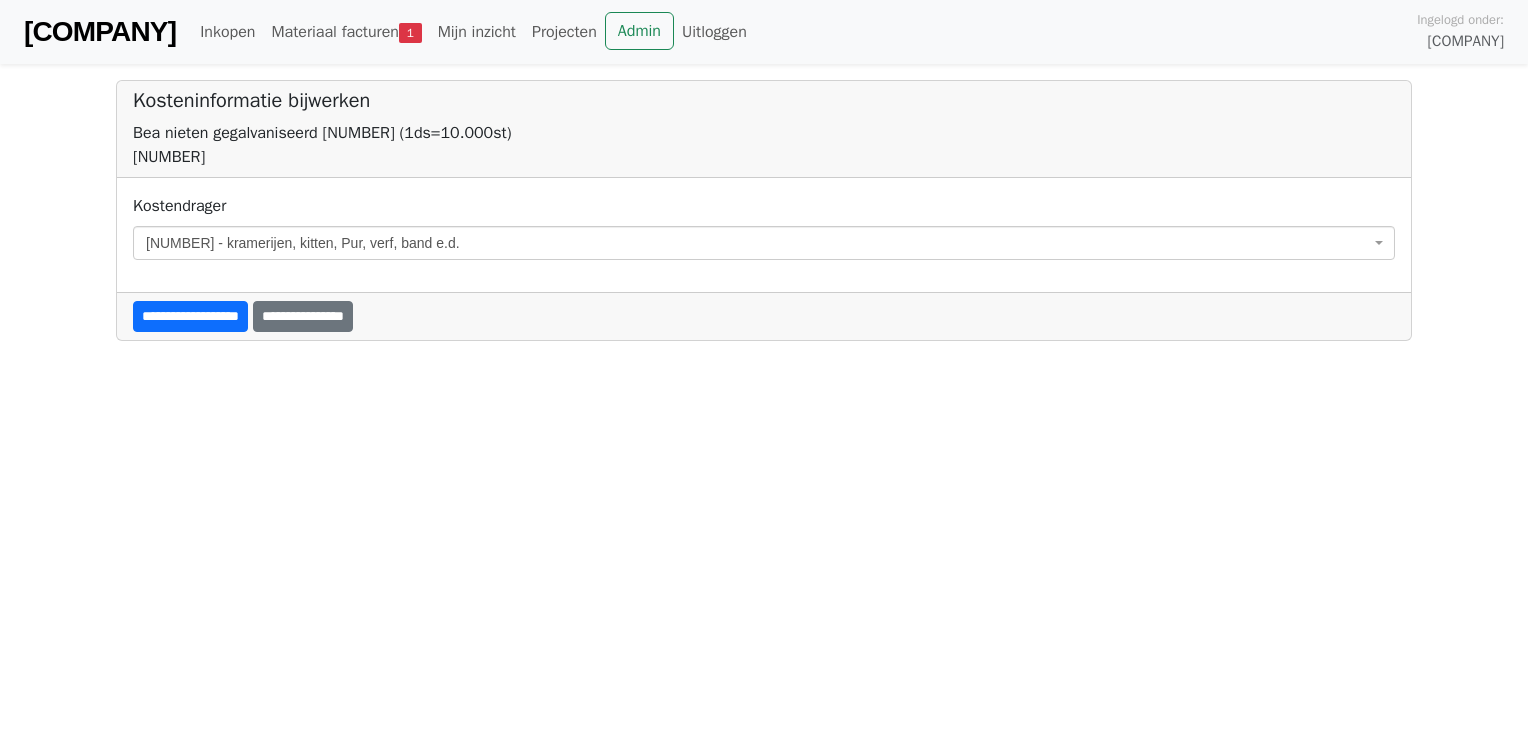 click on "**********" at bounding box center [190, 316] 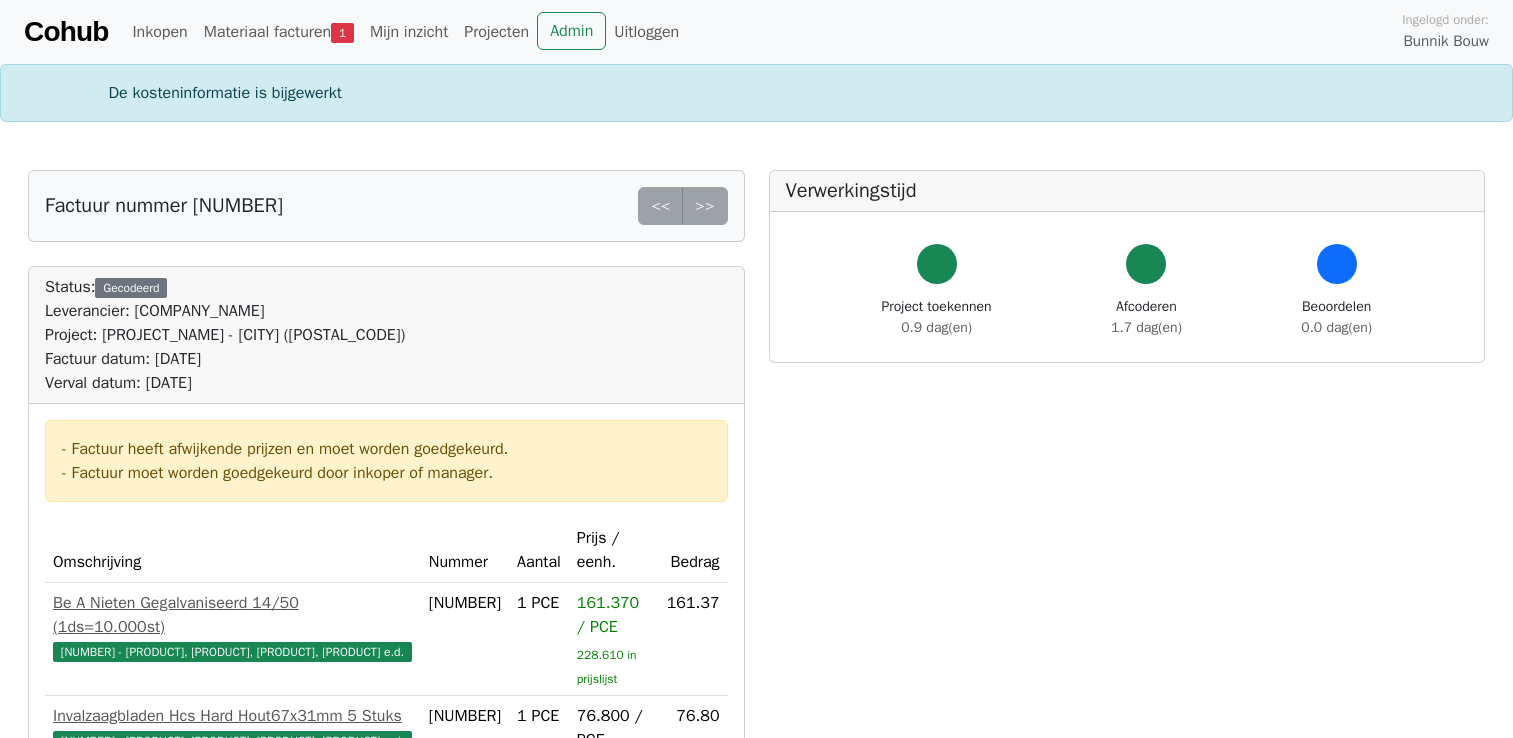 scroll, scrollTop: 0, scrollLeft: 0, axis: both 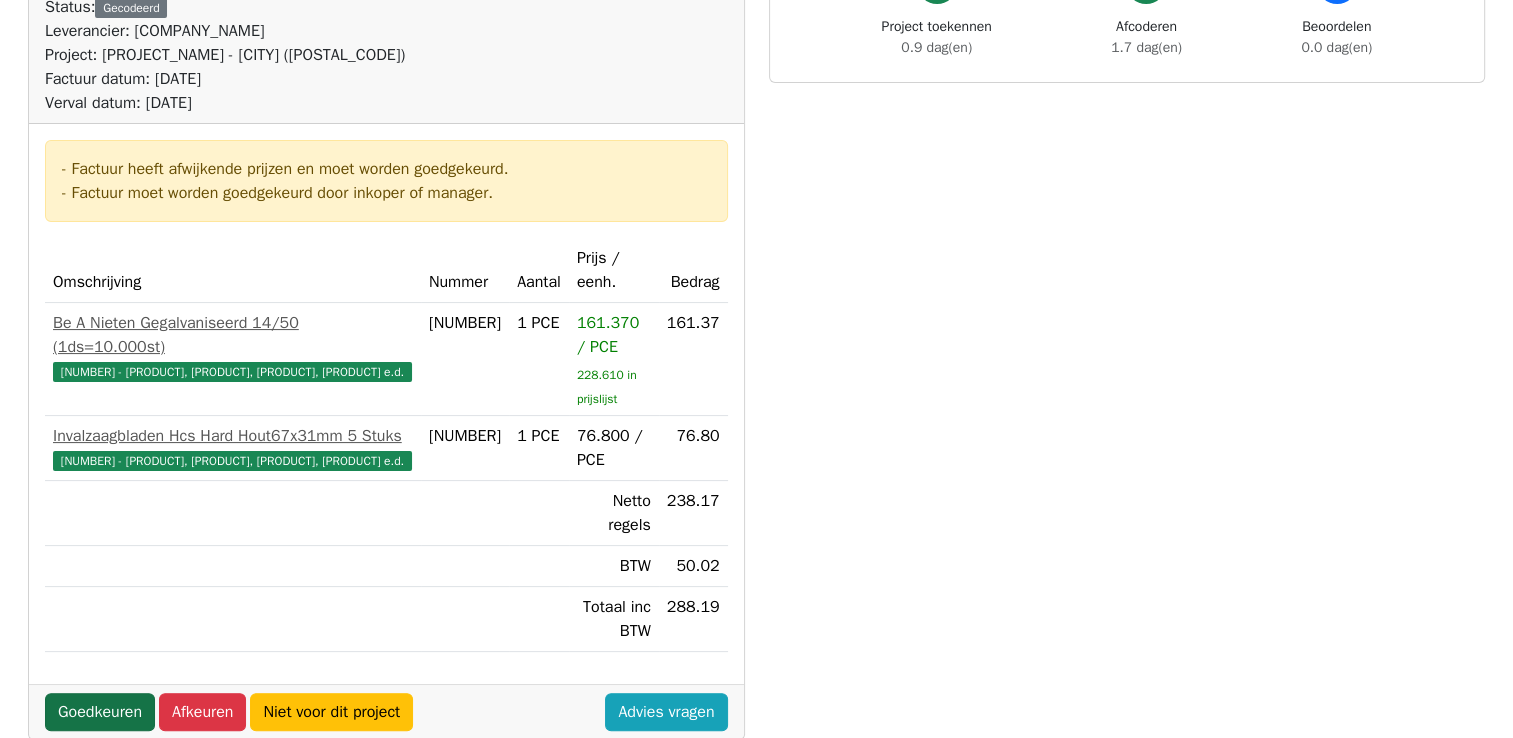 click on "Goedkeuren" at bounding box center [100, 688] 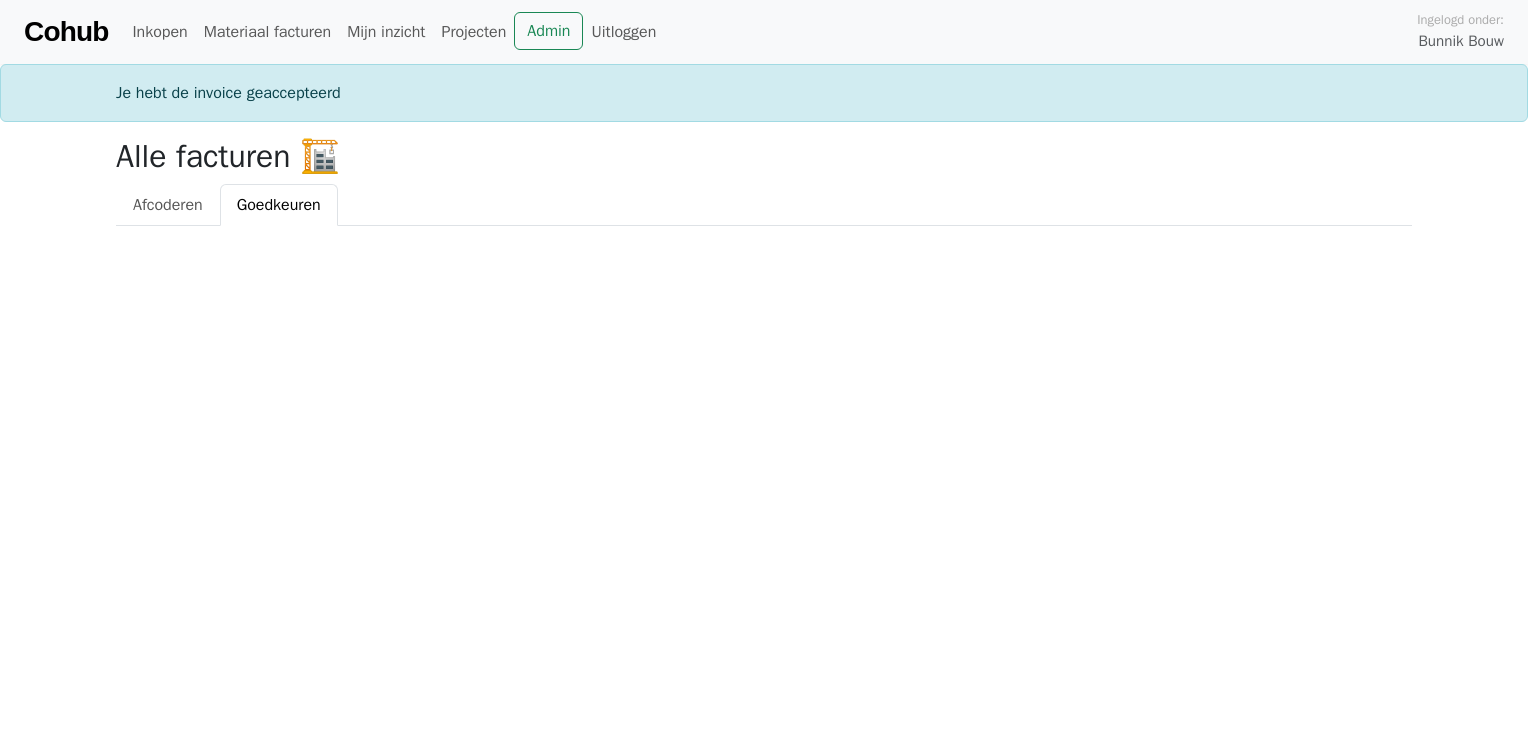 scroll, scrollTop: 0, scrollLeft: 0, axis: both 